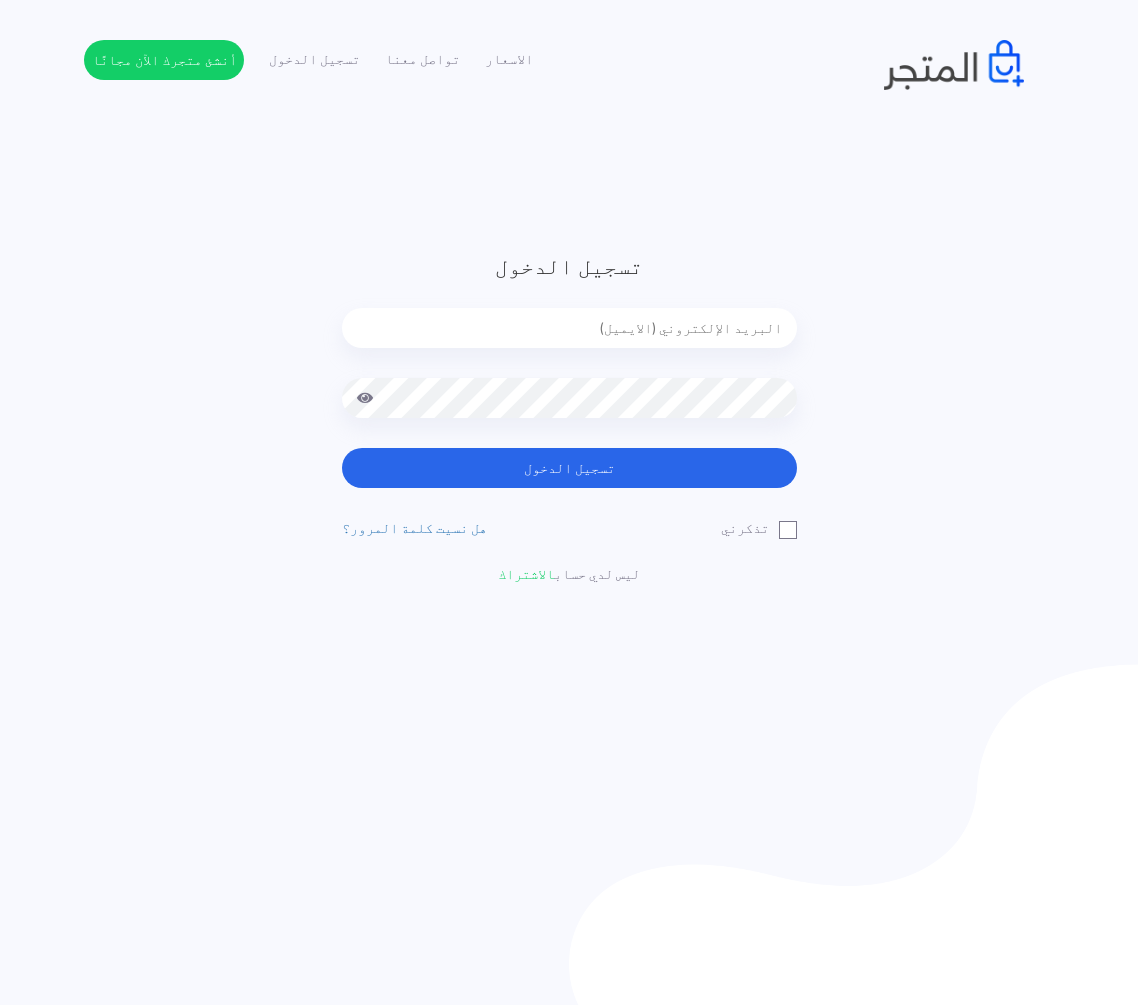 scroll, scrollTop: 0, scrollLeft: 0, axis: both 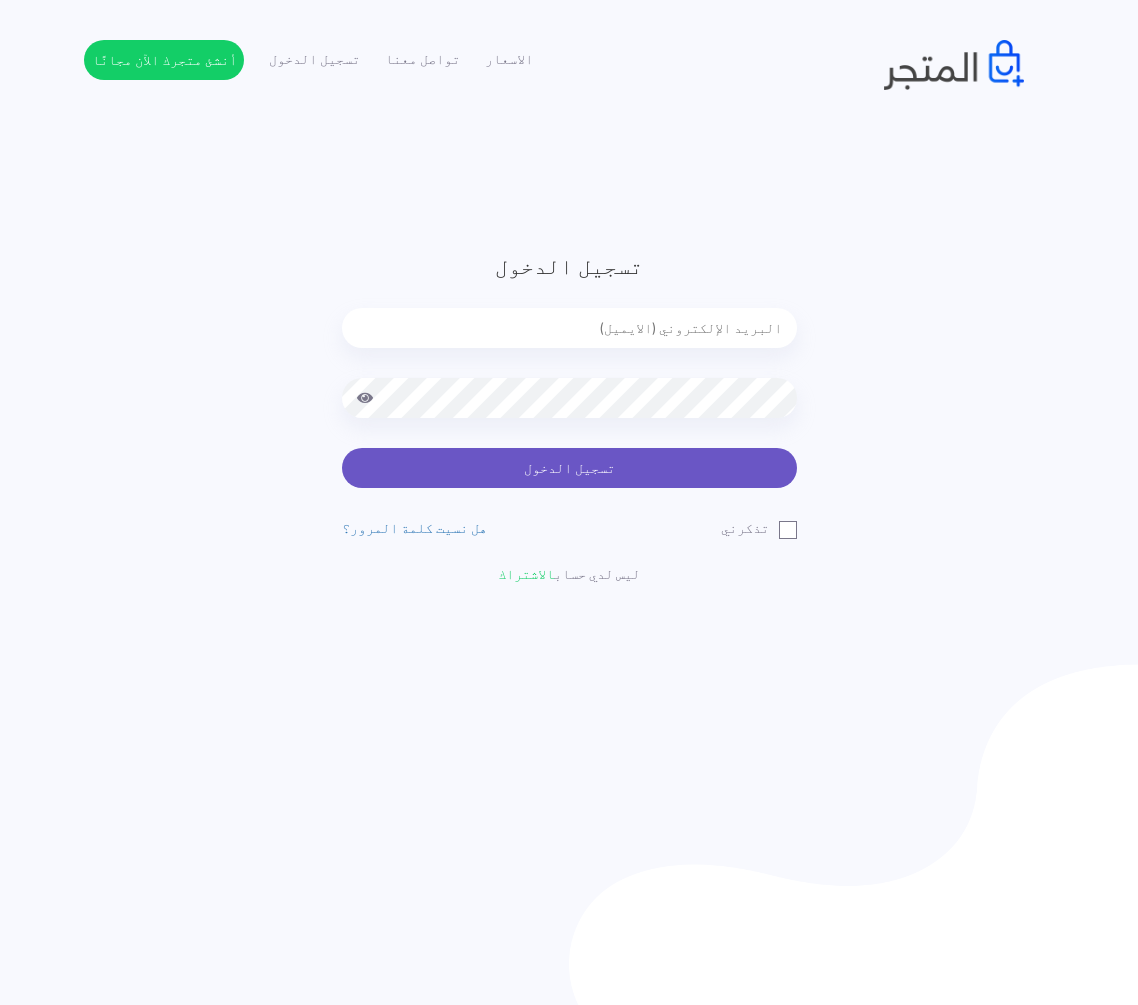 type on "[EMAIL]" 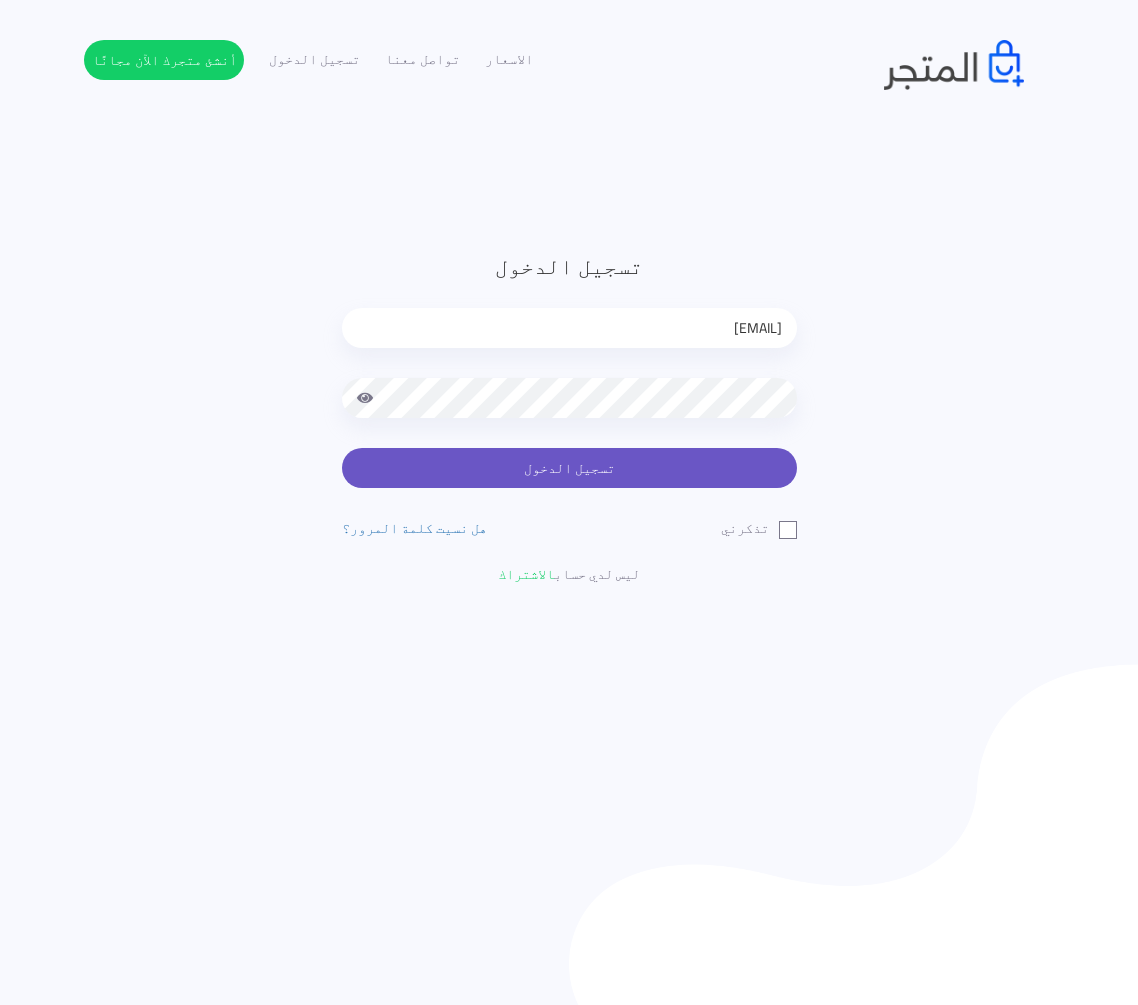 click on "تسجيل الدخول" at bounding box center [569, 468] 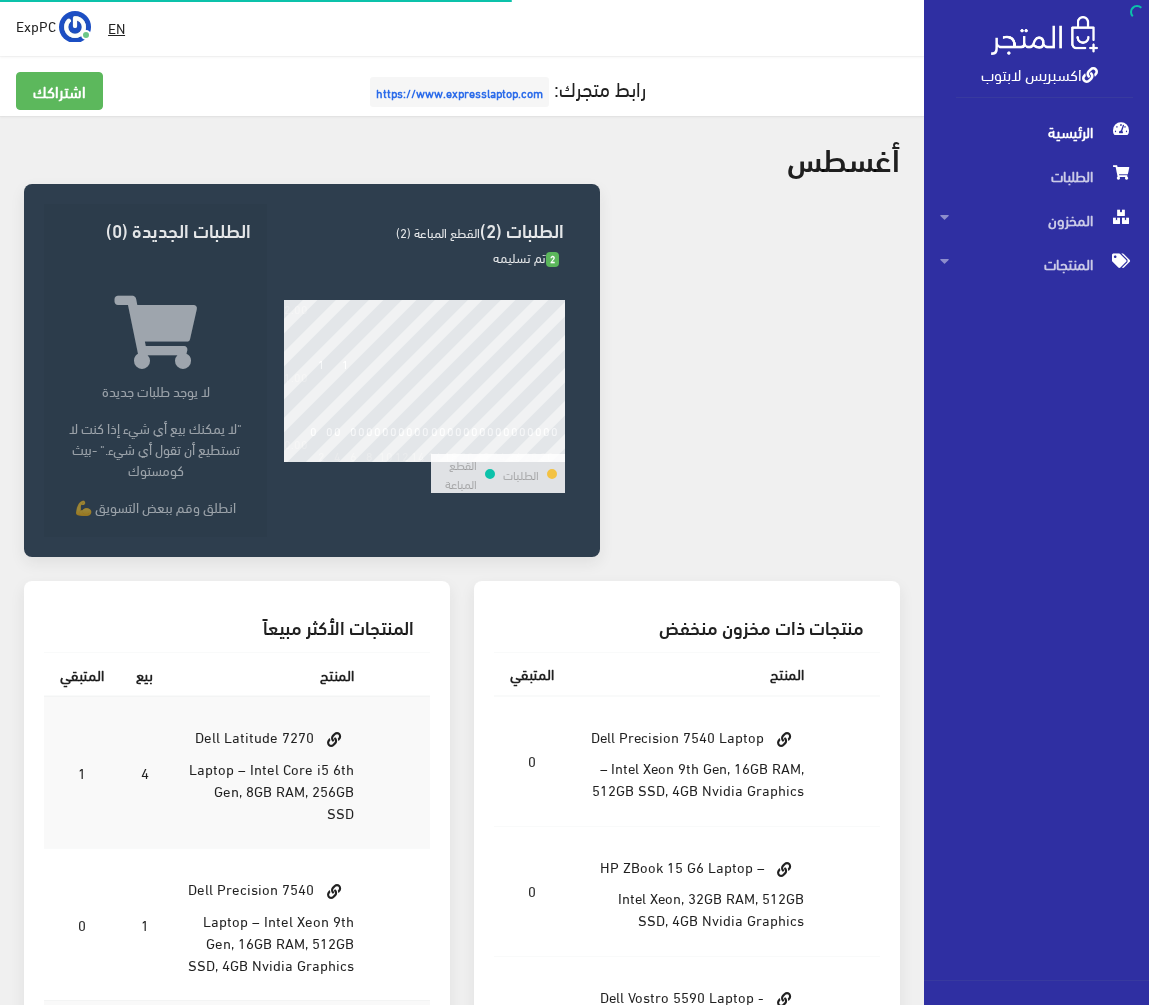 scroll, scrollTop: 0, scrollLeft: 0, axis: both 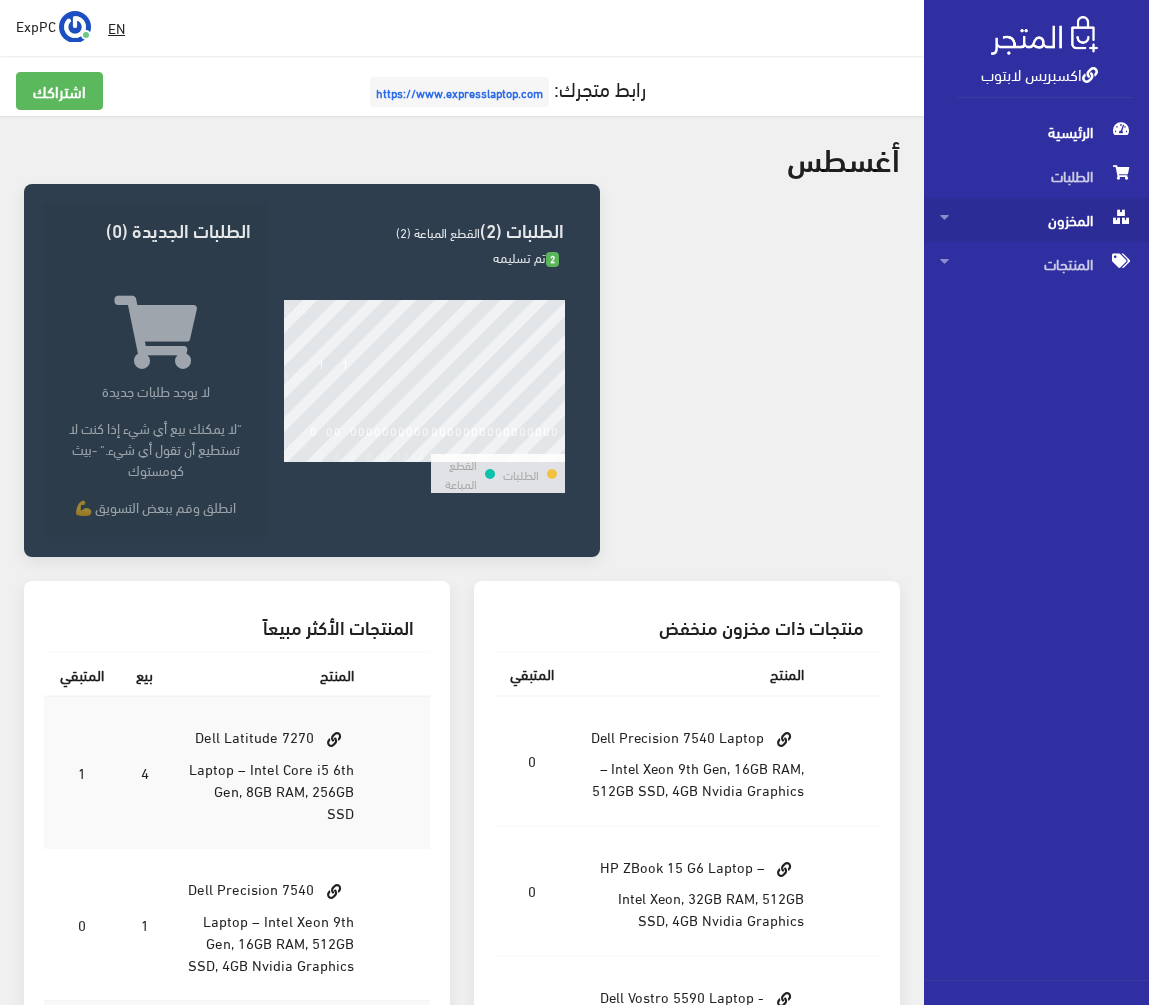 click on "المخزون" at bounding box center (1036, 220) 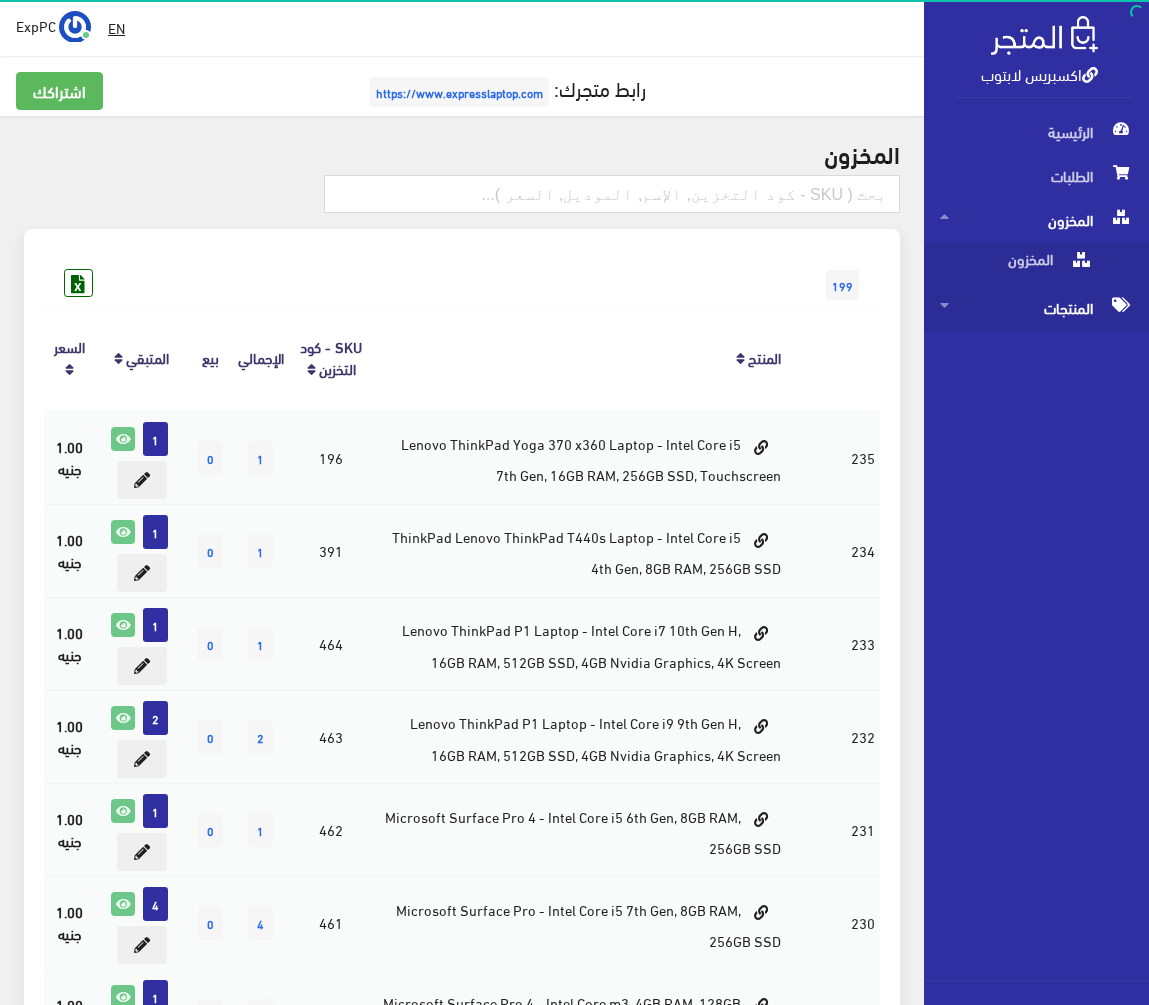 click on "المنتجات" at bounding box center (1036, 308) 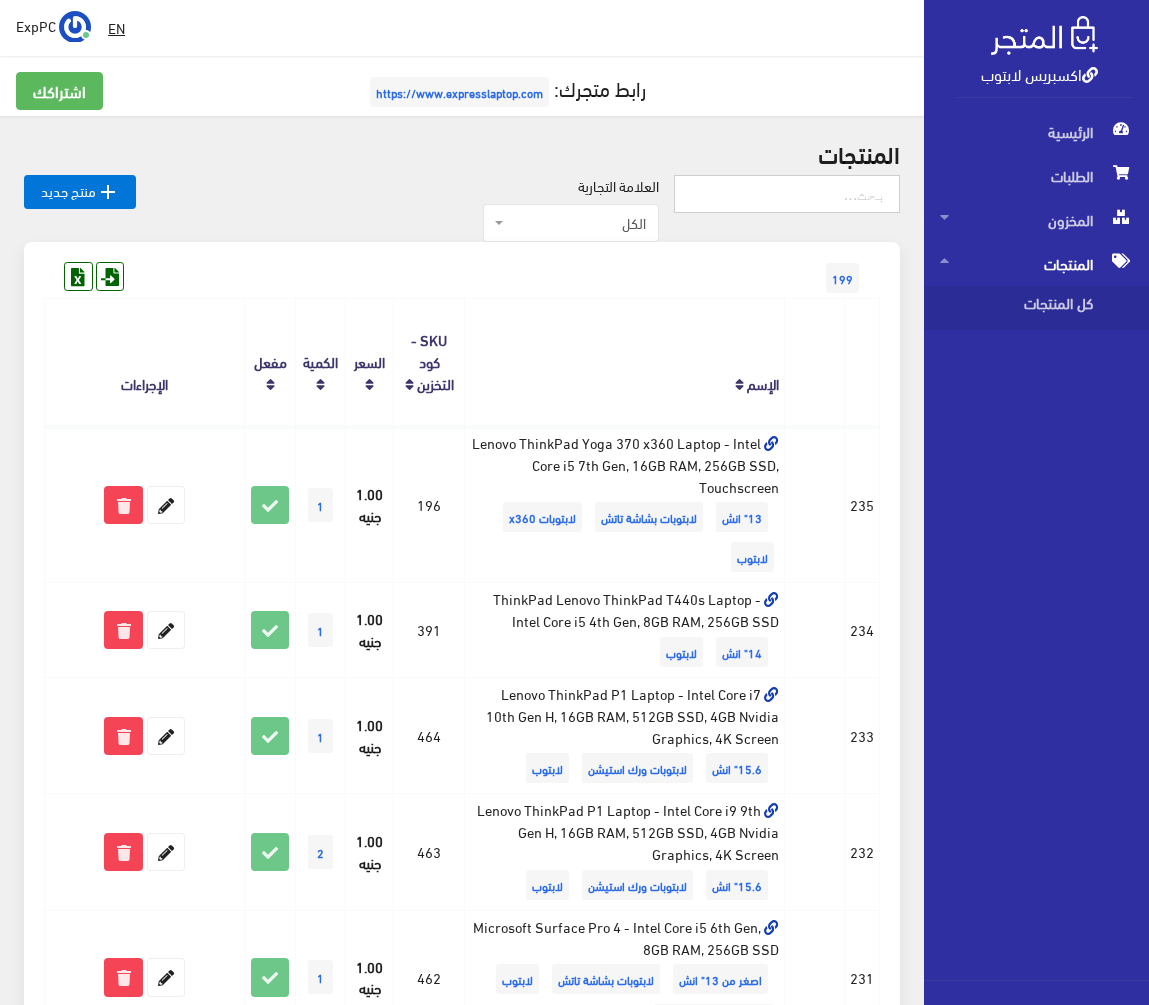 click at bounding box center [787, 194] 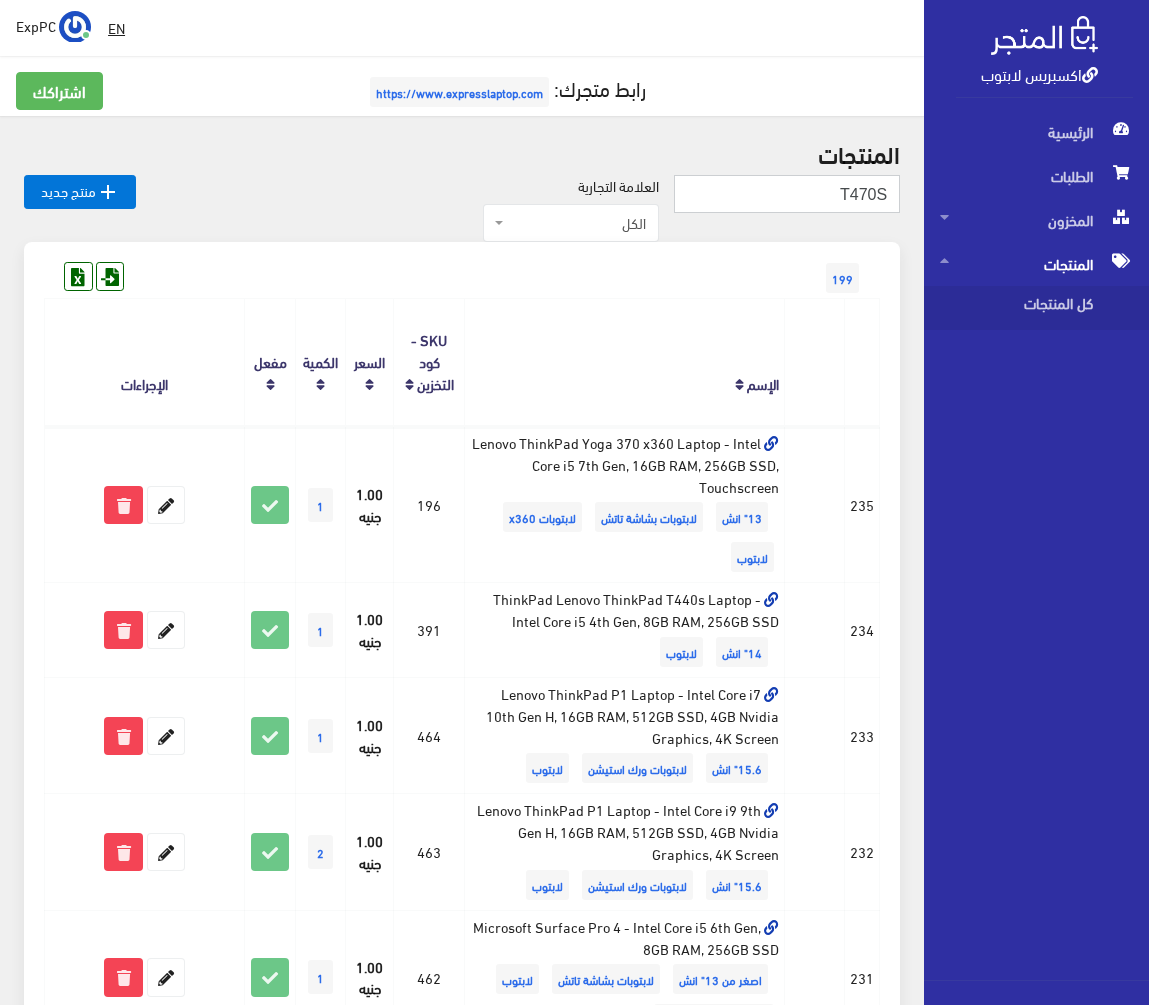 type on "T470S" 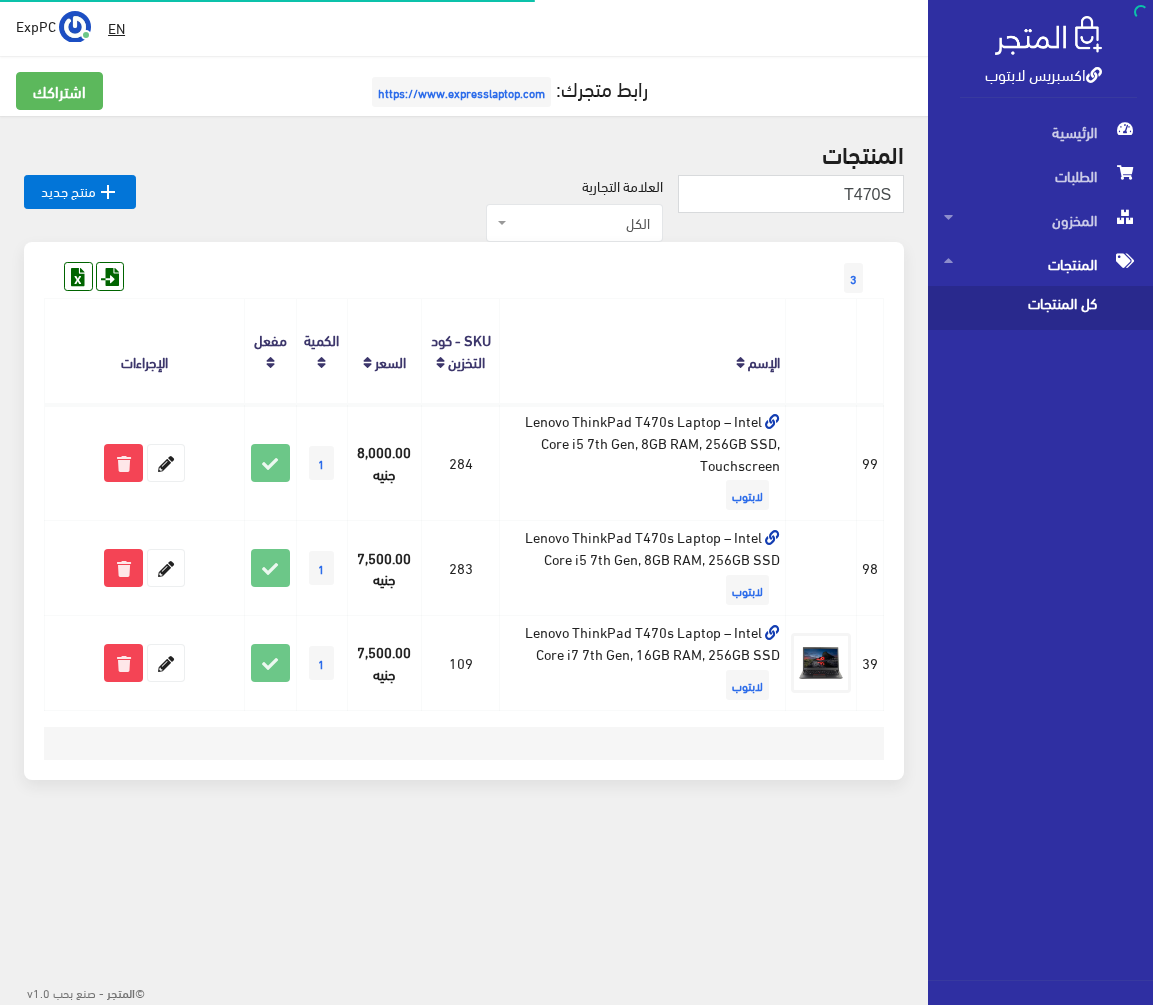 scroll, scrollTop: 0, scrollLeft: 0, axis: both 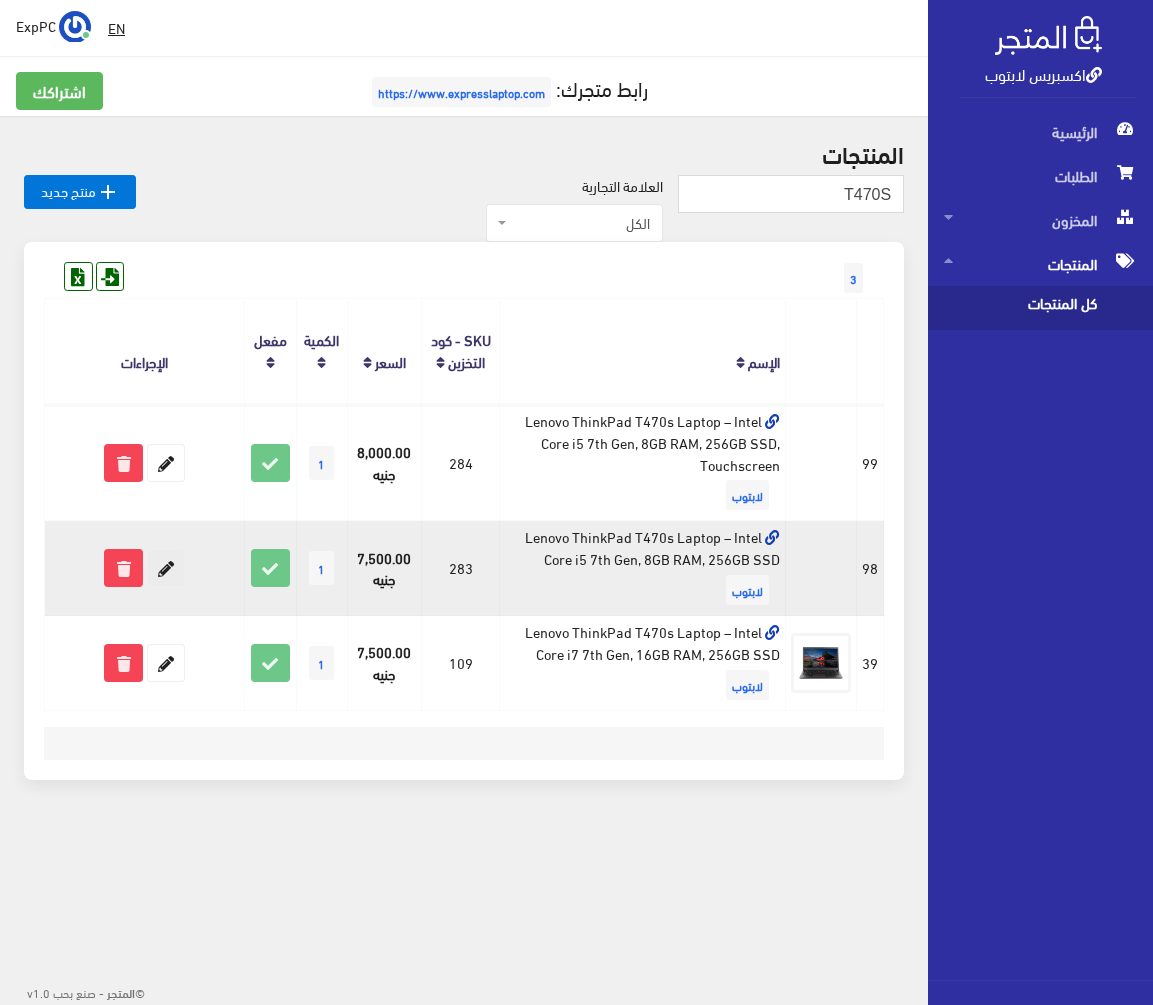 click at bounding box center (166, 568) 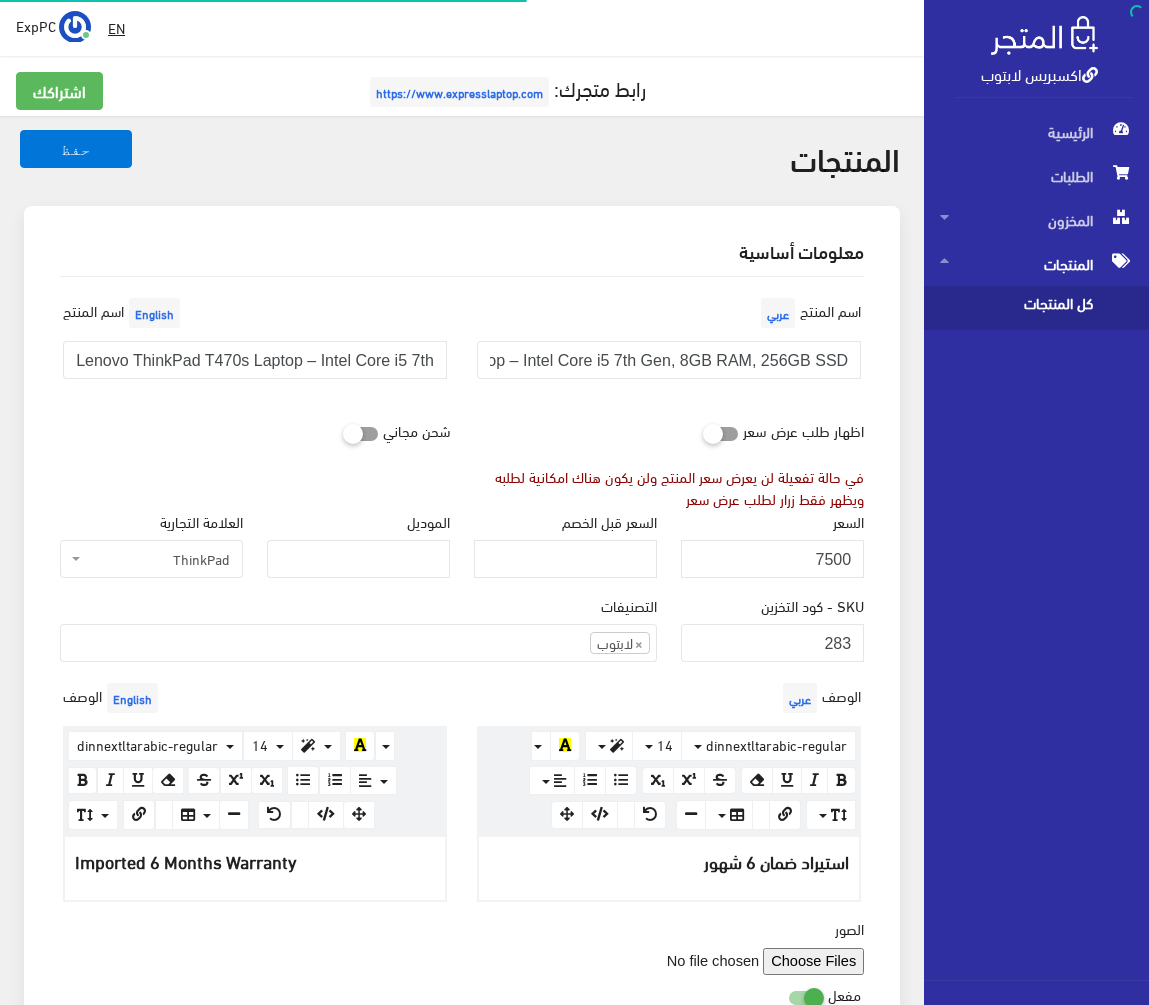 scroll, scrollTop: 700, scrollLeft: 0, axis: vertical 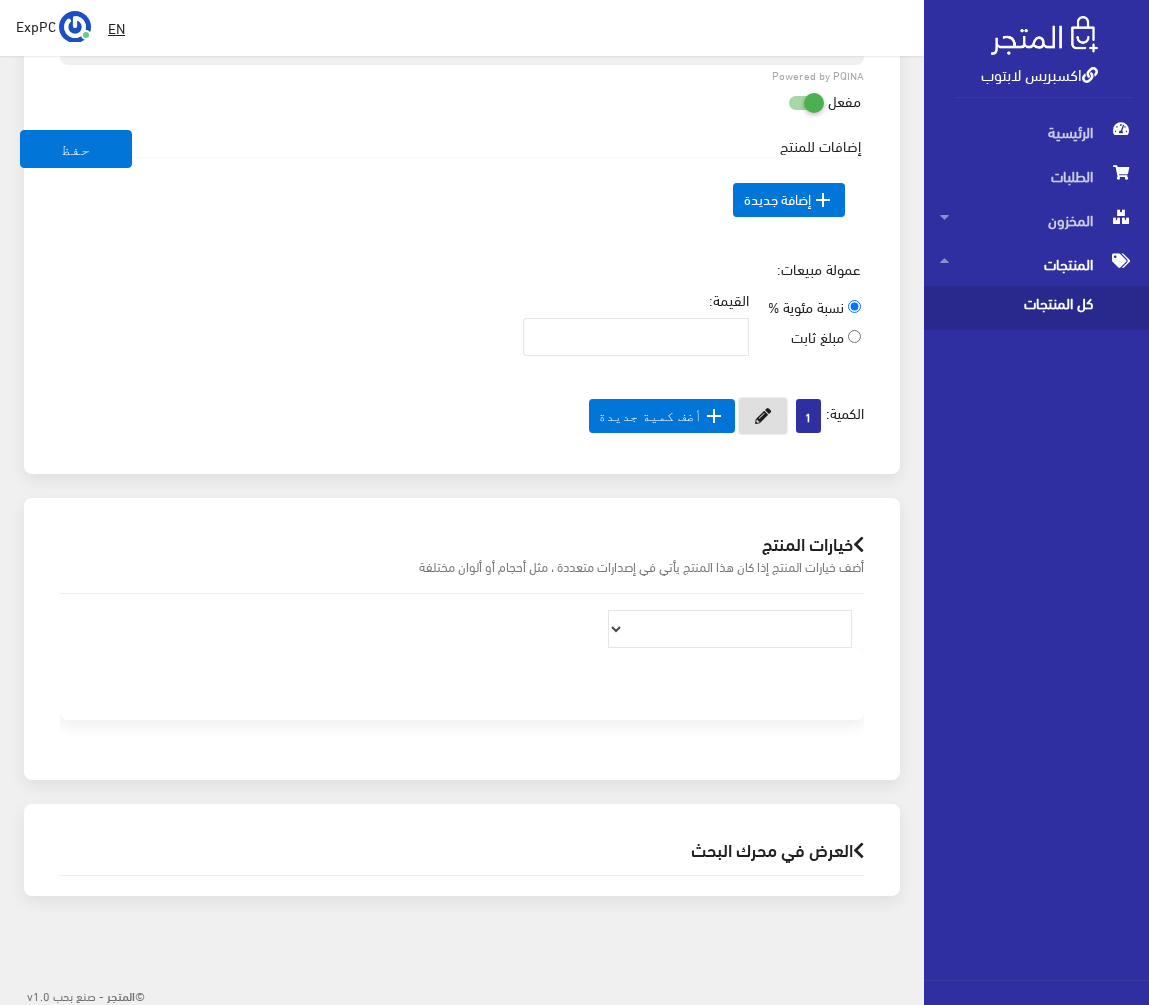click at bounding box center (763, 416) 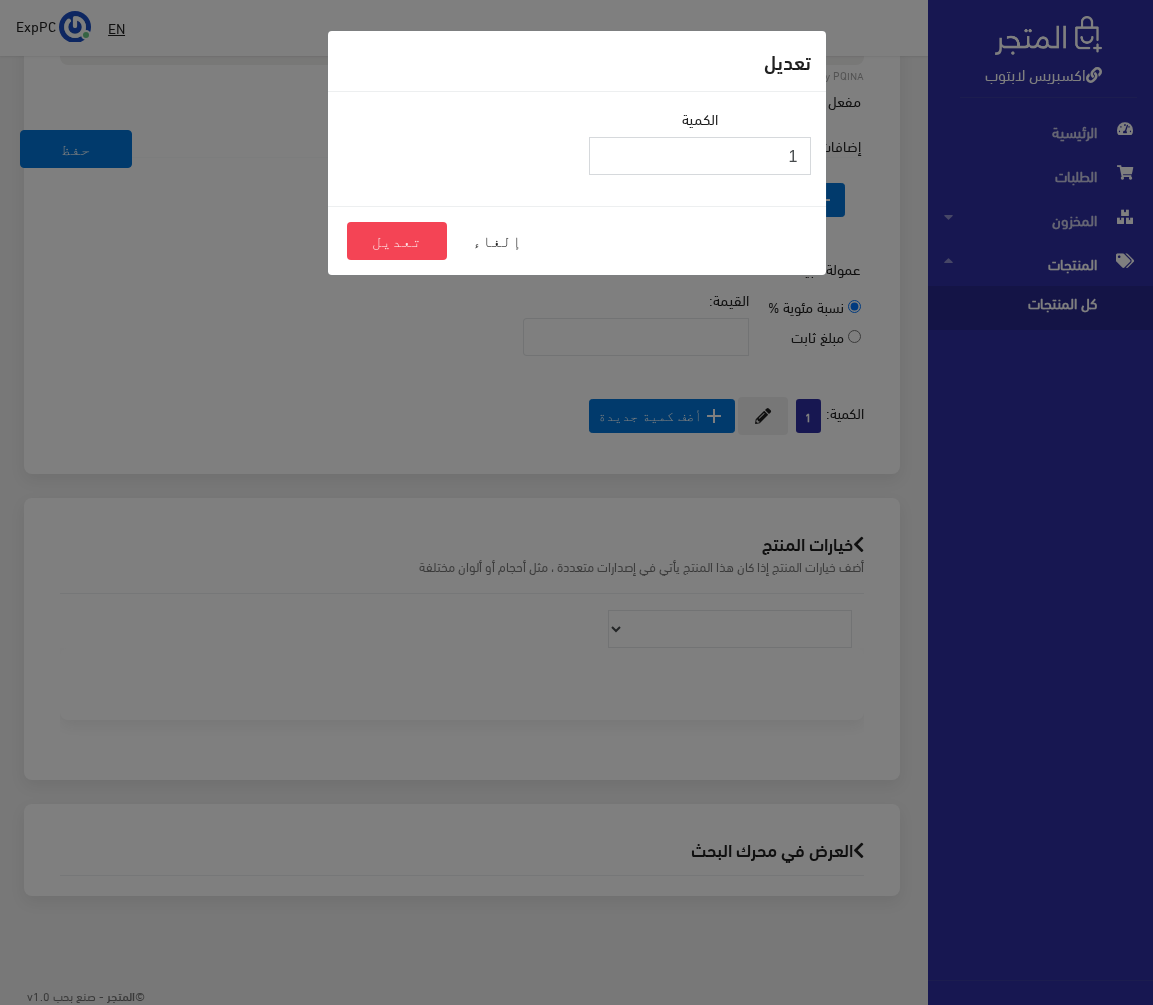 drag, startPoint x: 1278, startPoint y: 159, endPoint x: 1761, endPoint y: 159, distance: 483 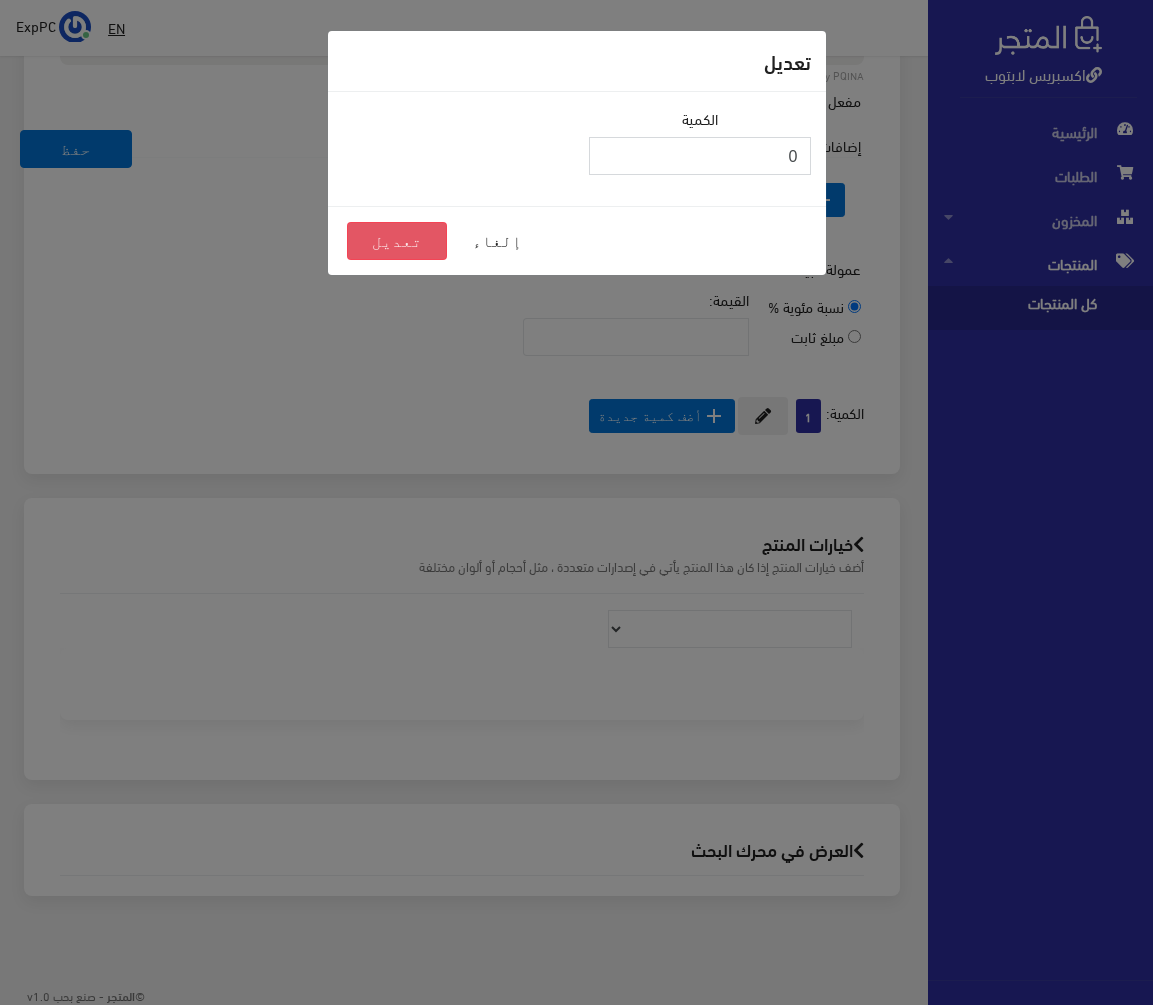 type on "0" 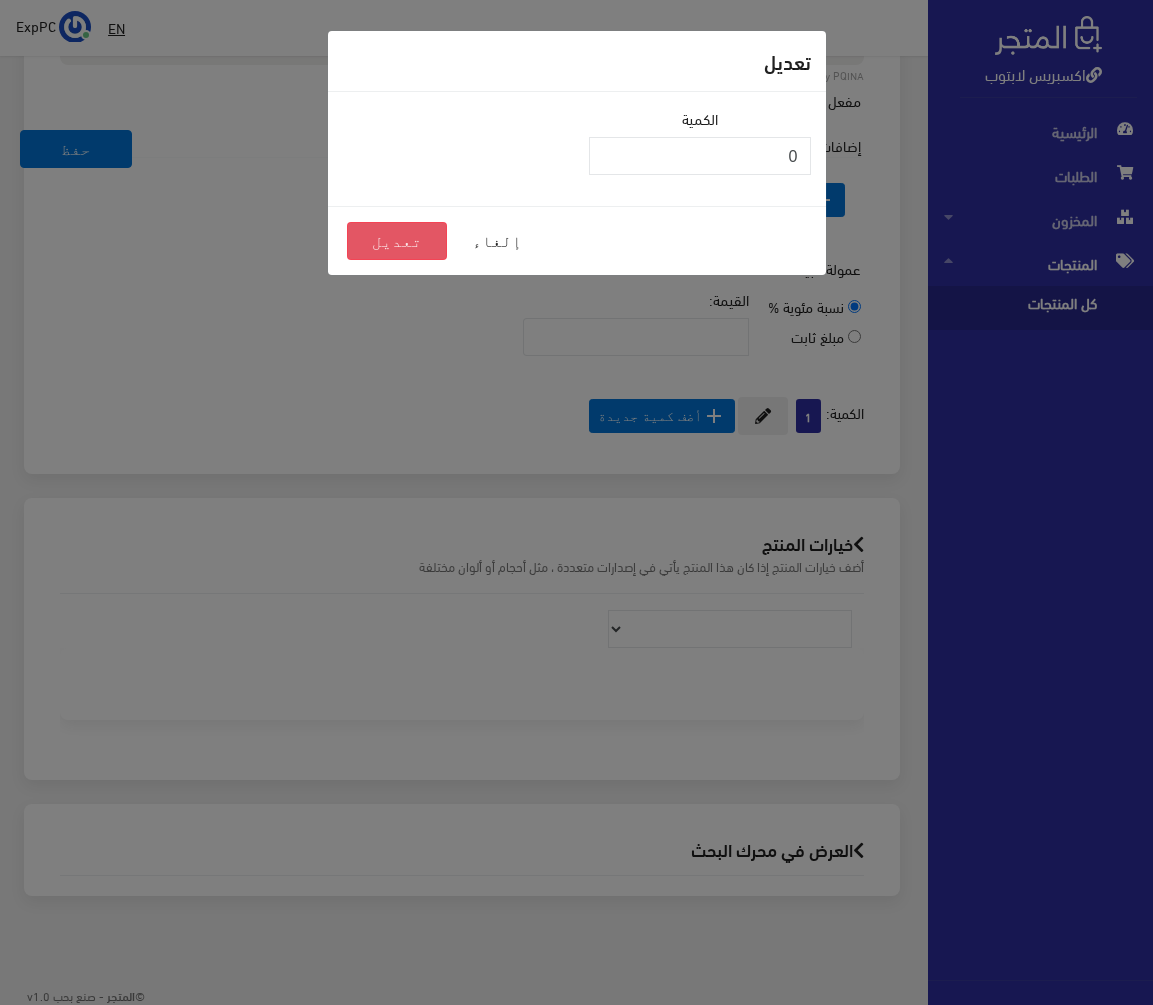 click on "تعديل" at bounding box center [397, 241] 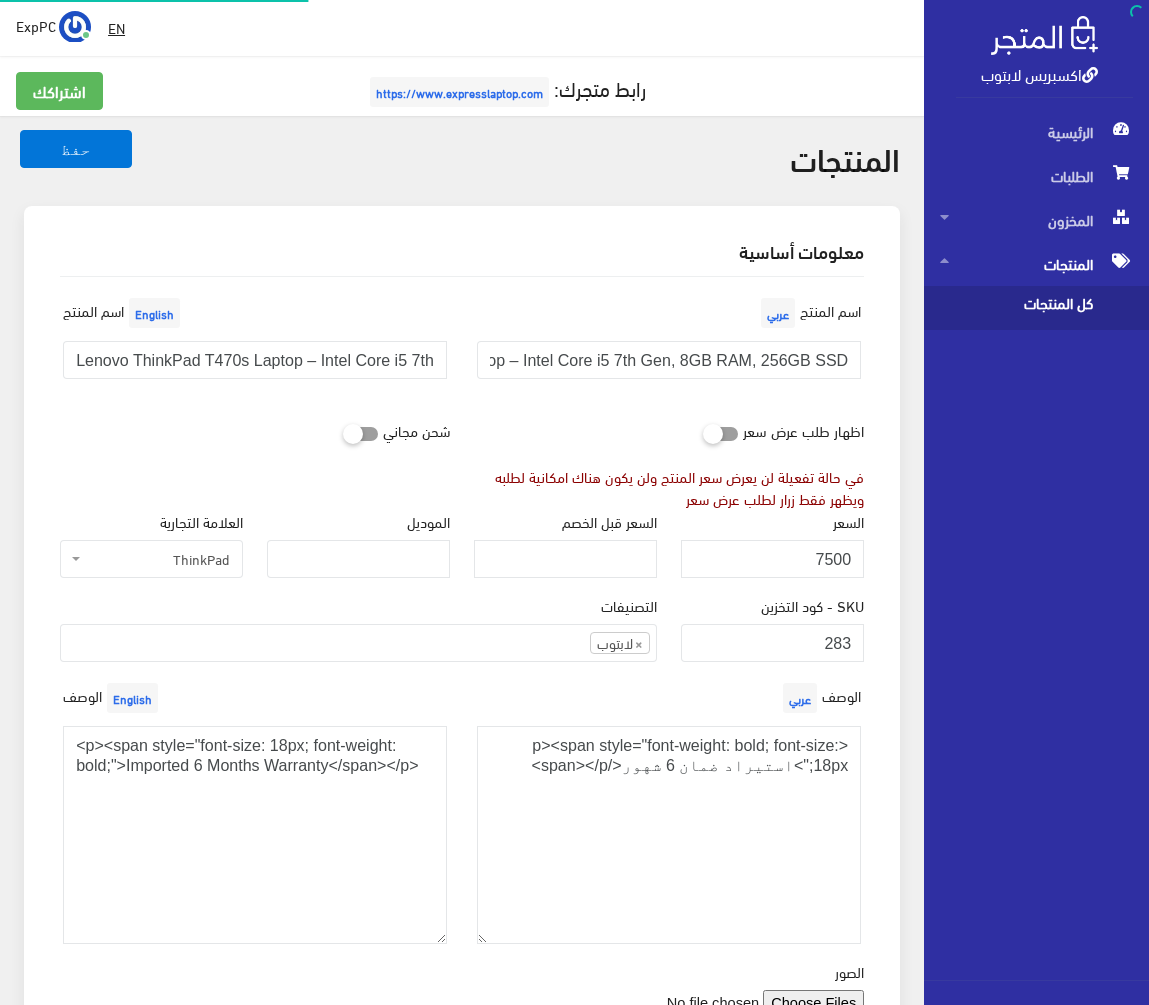 scroll, scrollTop: 895, scrollLeft: 0, axis: vertical 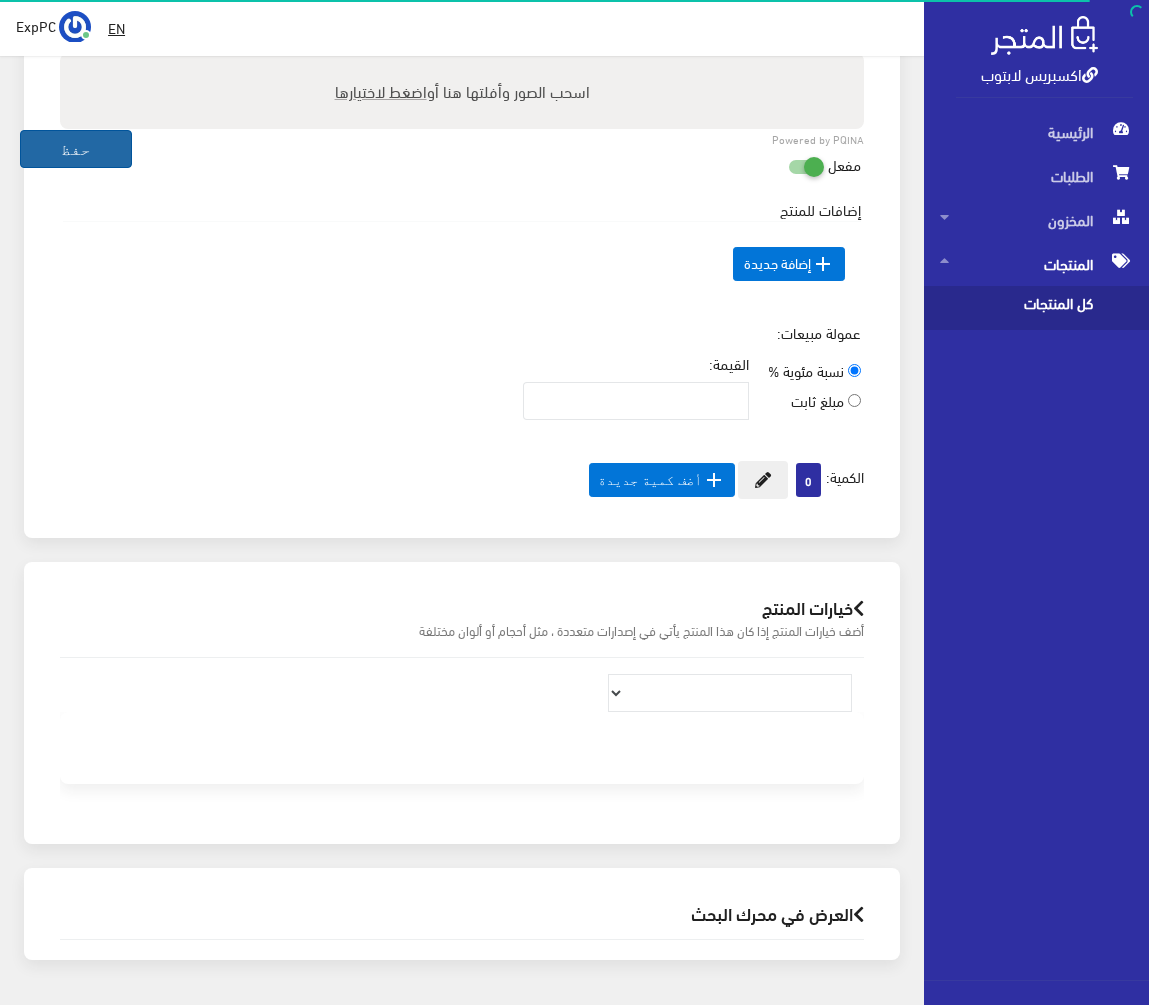 click on "حفظ" at bounding box center [76, 149] 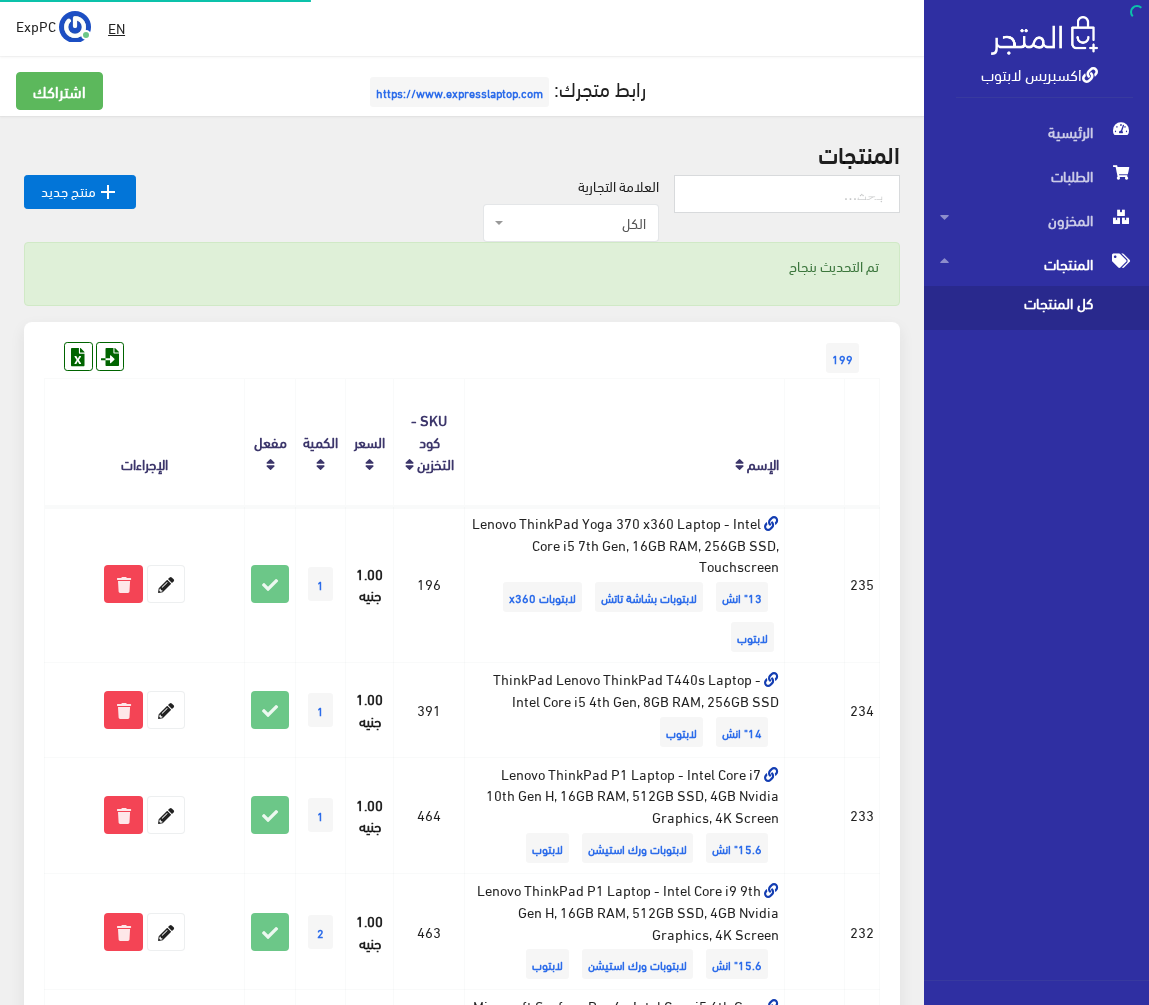 scroll, scrollTop: 0, scrollLeft: 0, axis: both 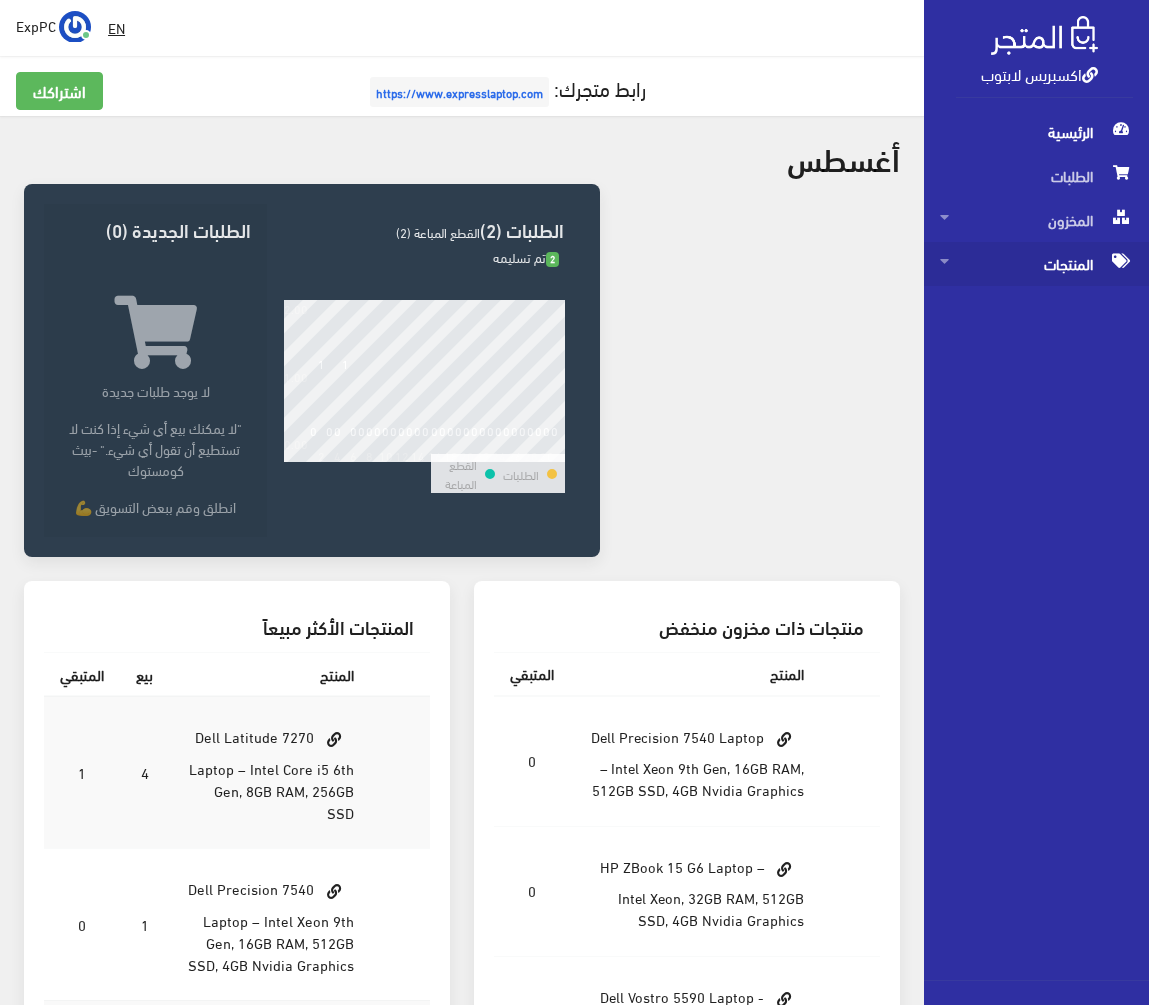 click on "المنتجات" at bounding box center [1036, 264] 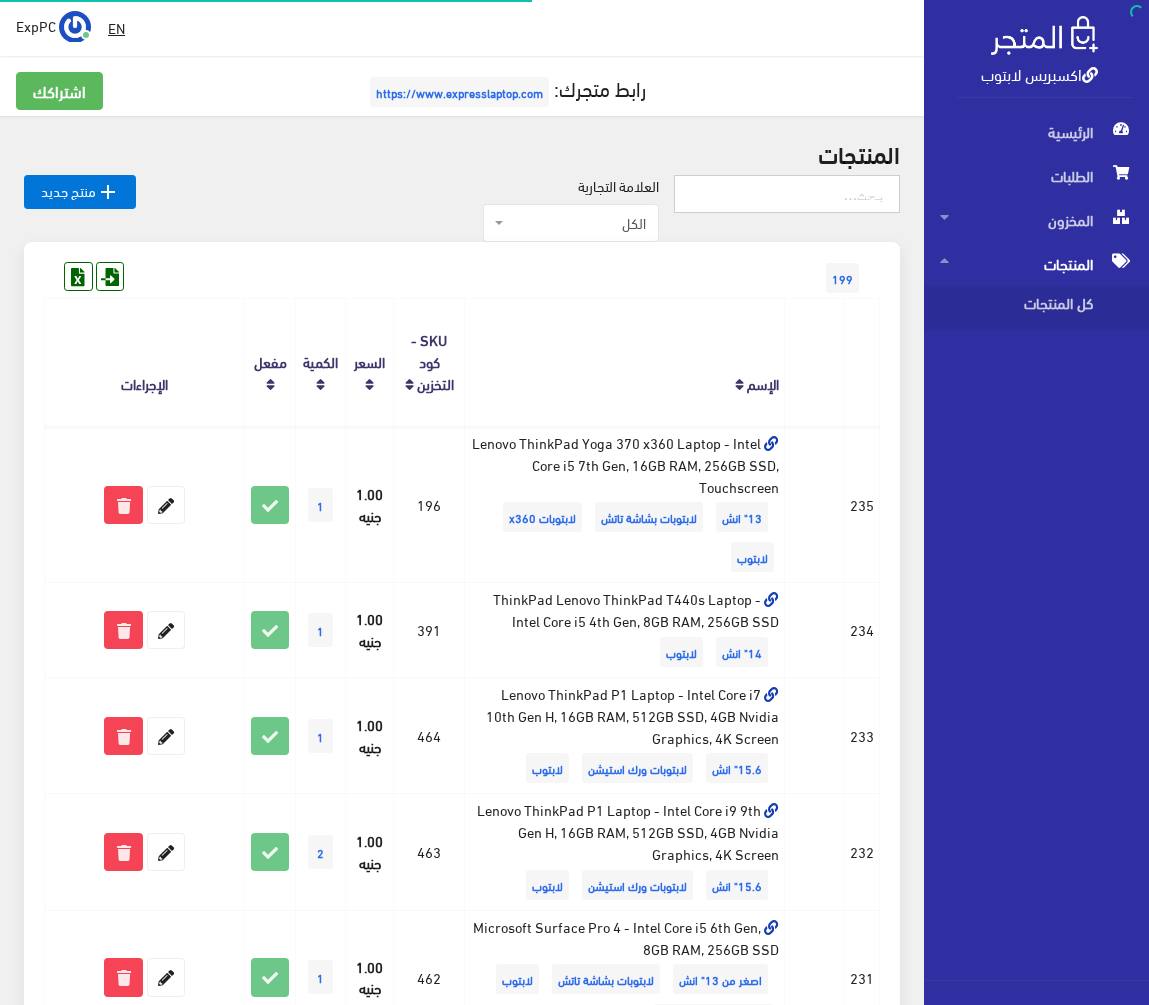 drag, startPoint x: 737, startPoint y: 193, endPoint x: 756, endPoint y: 186, distance: 20.248457 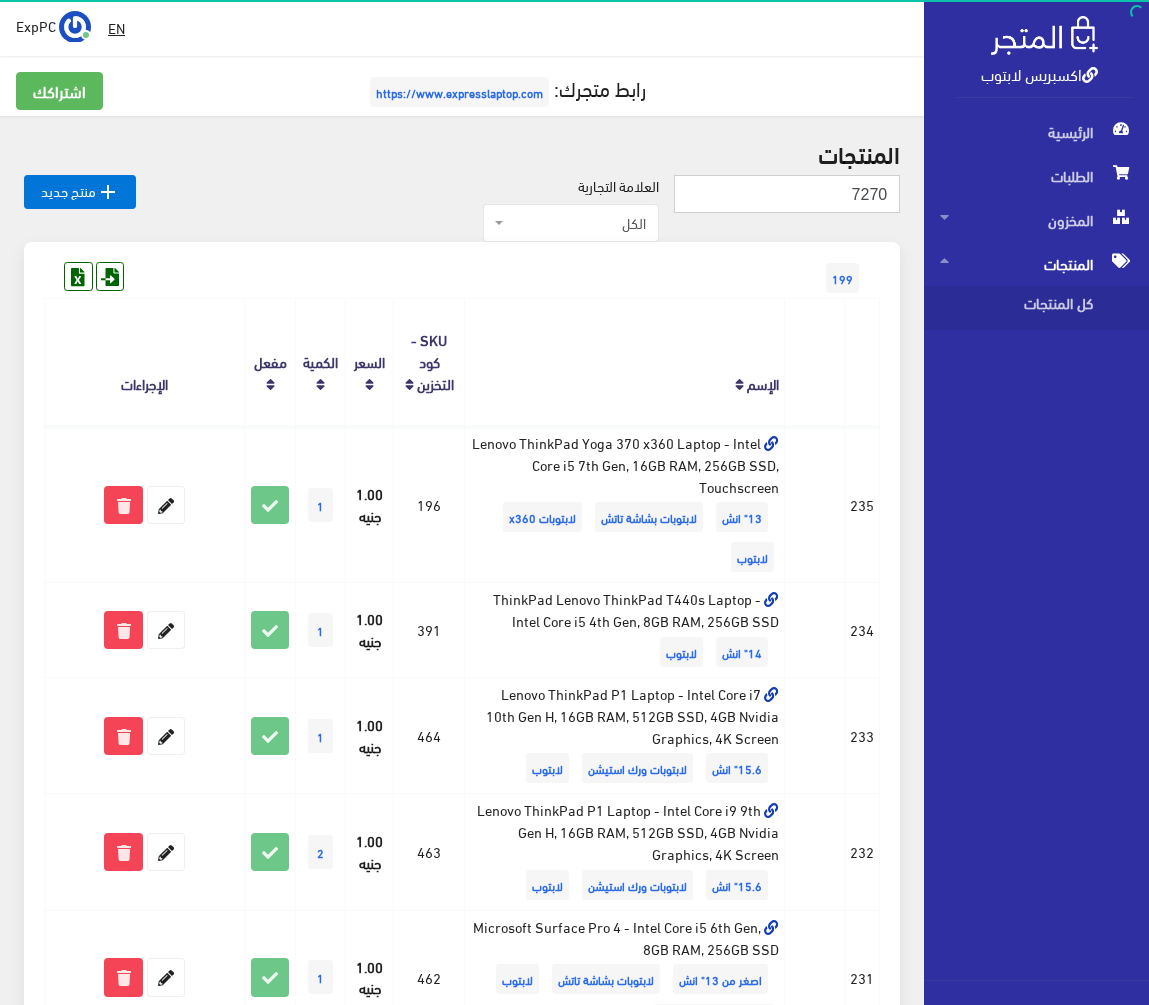 type on "7270" 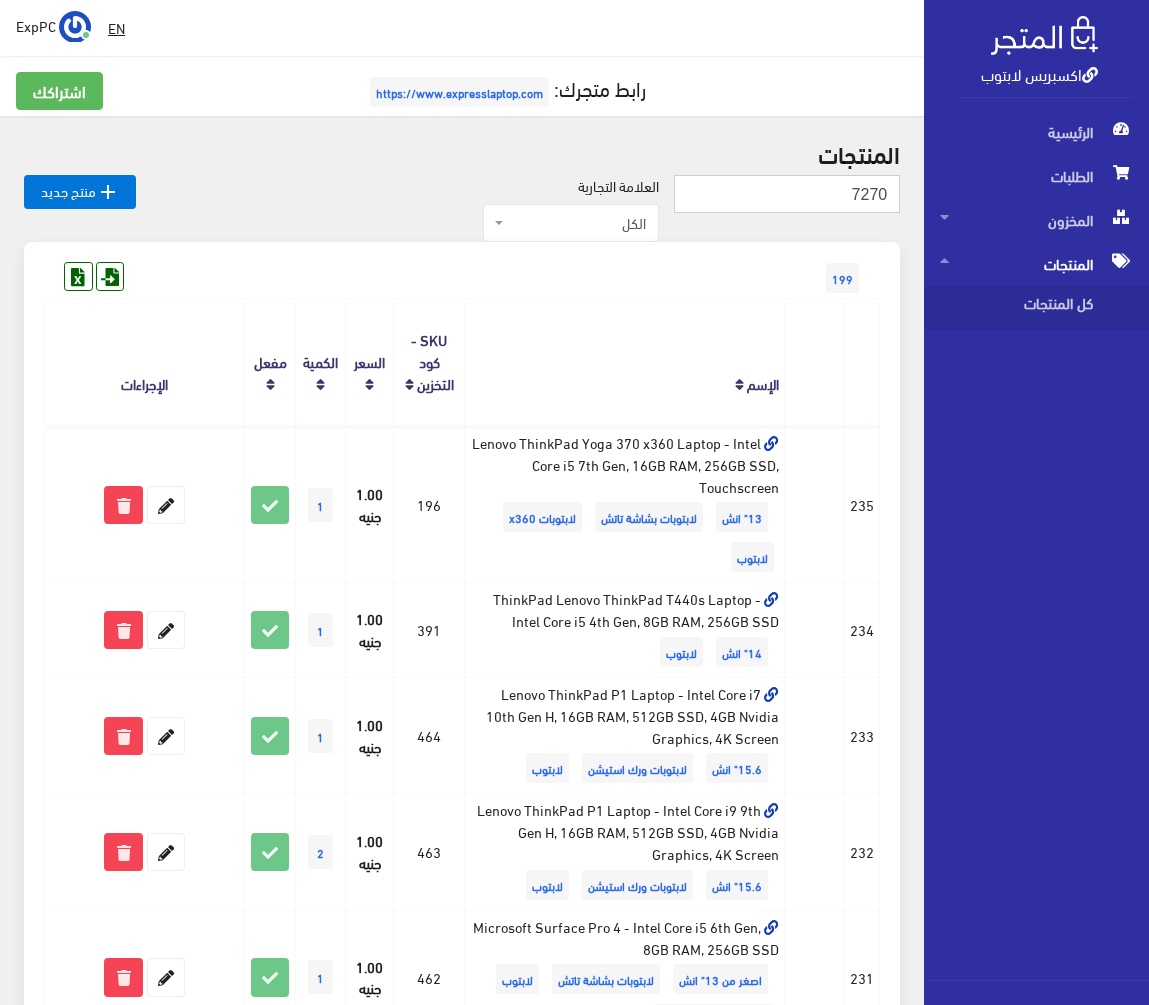 click on "7270" at bounding box center [787, 194] 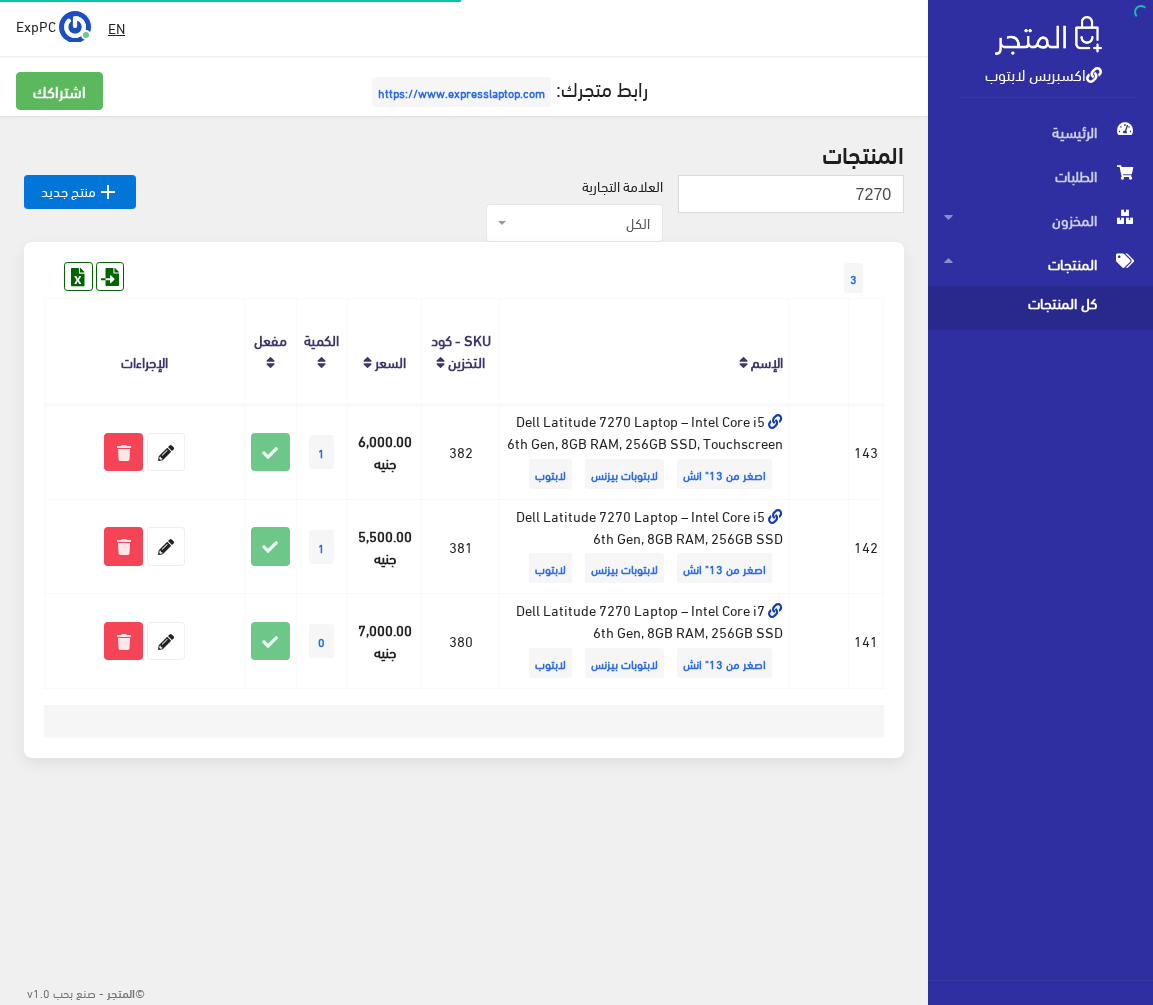 scroll, scrollTop: 0, scrollLeft: 0, axis: both 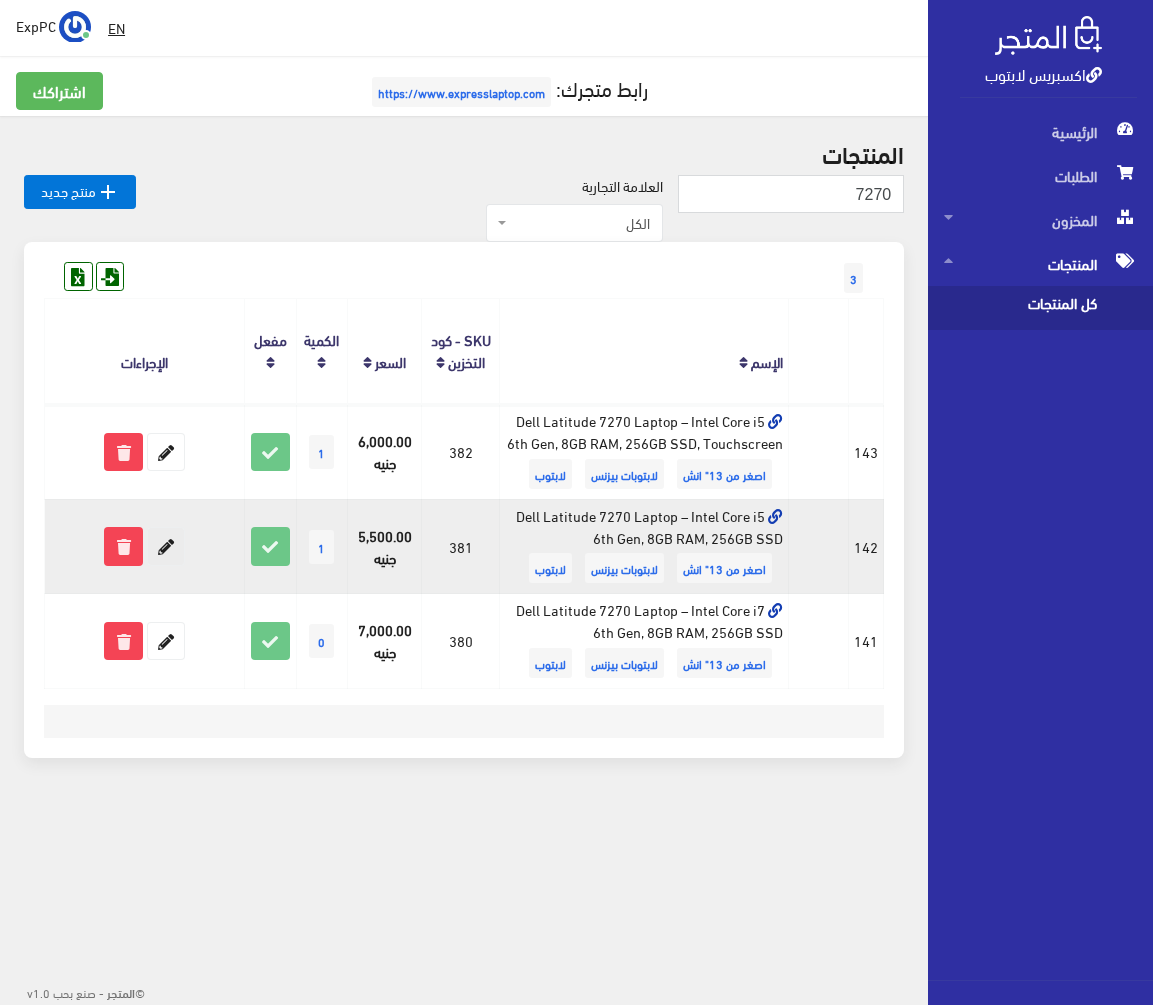 click at bounding box center (166, 546) 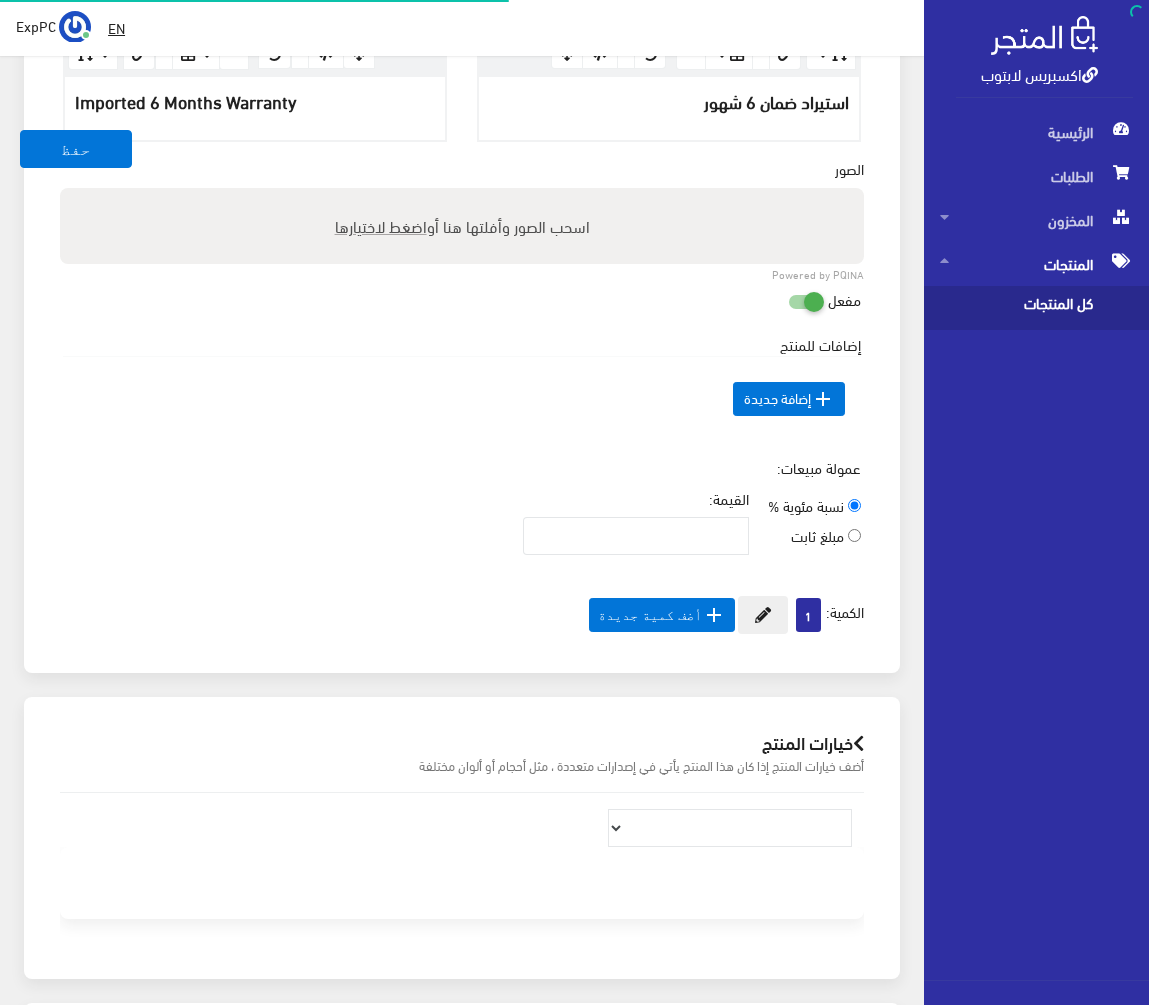 scroll, scrollTop: 959, scrollLeft: 0, axis: vertical 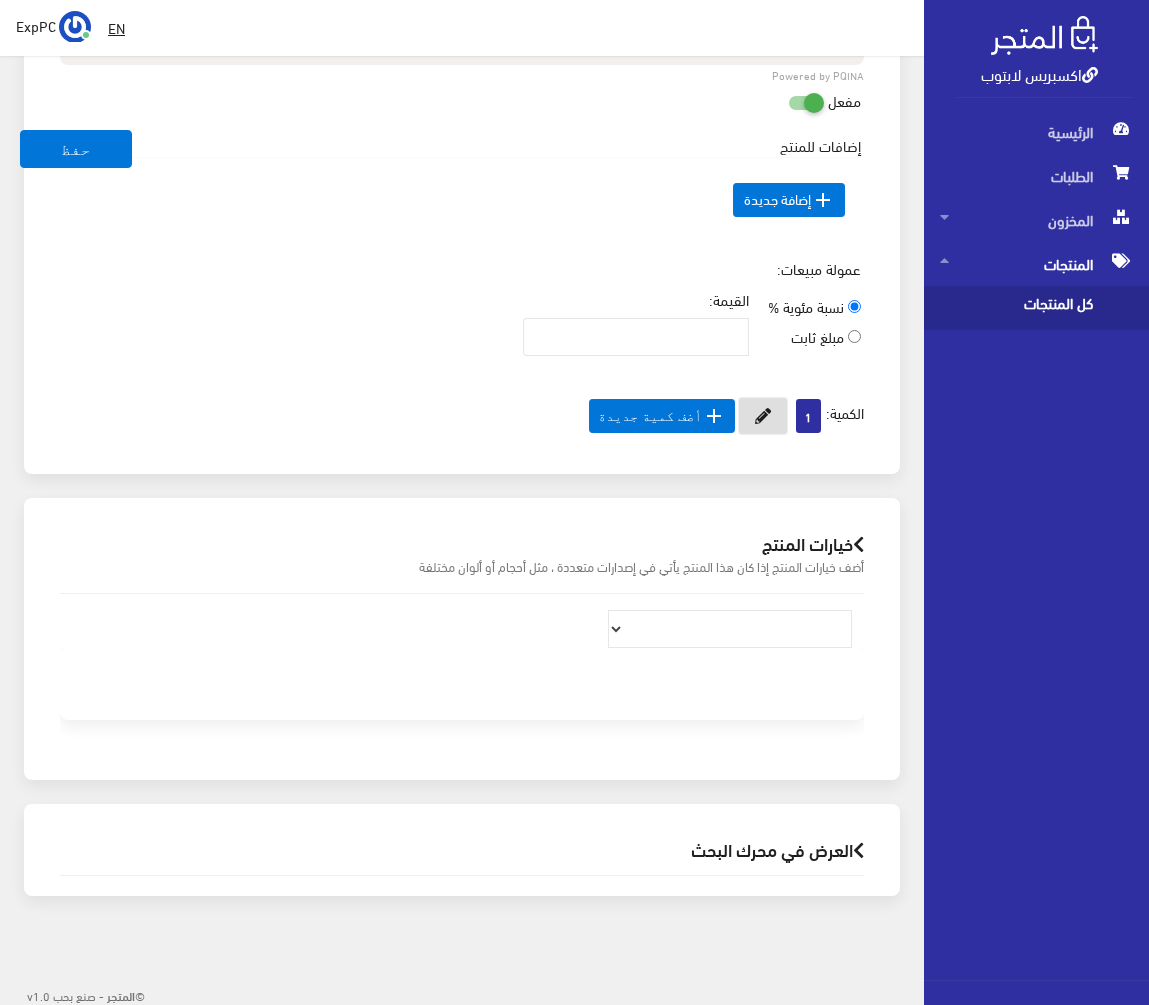 click at bounding box center (763, 416) 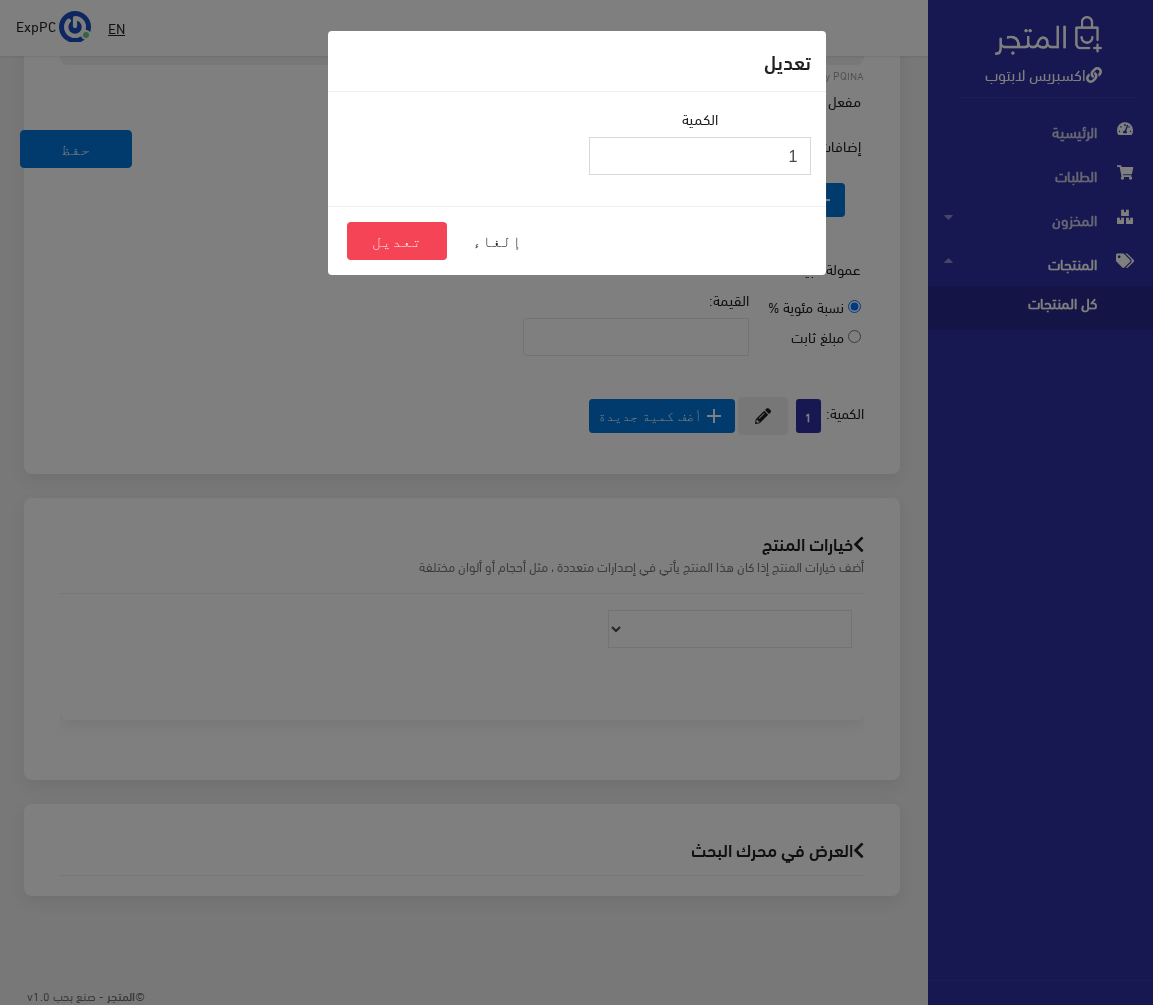 drag, startPoint x: 1001, startPoint y: 86, endPoint x: 1156, endPoint y: 65, distance: 156.4161 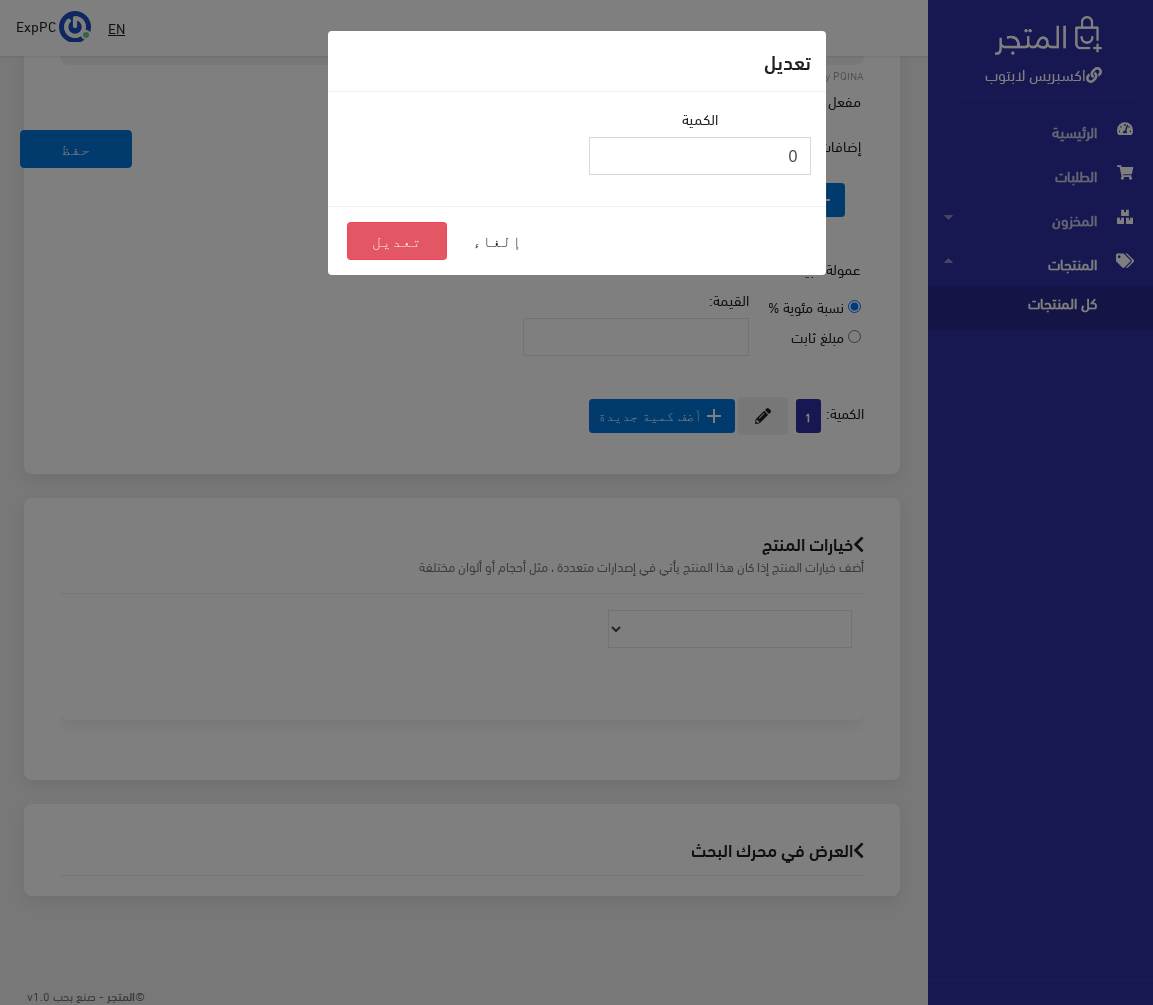 type on "0" 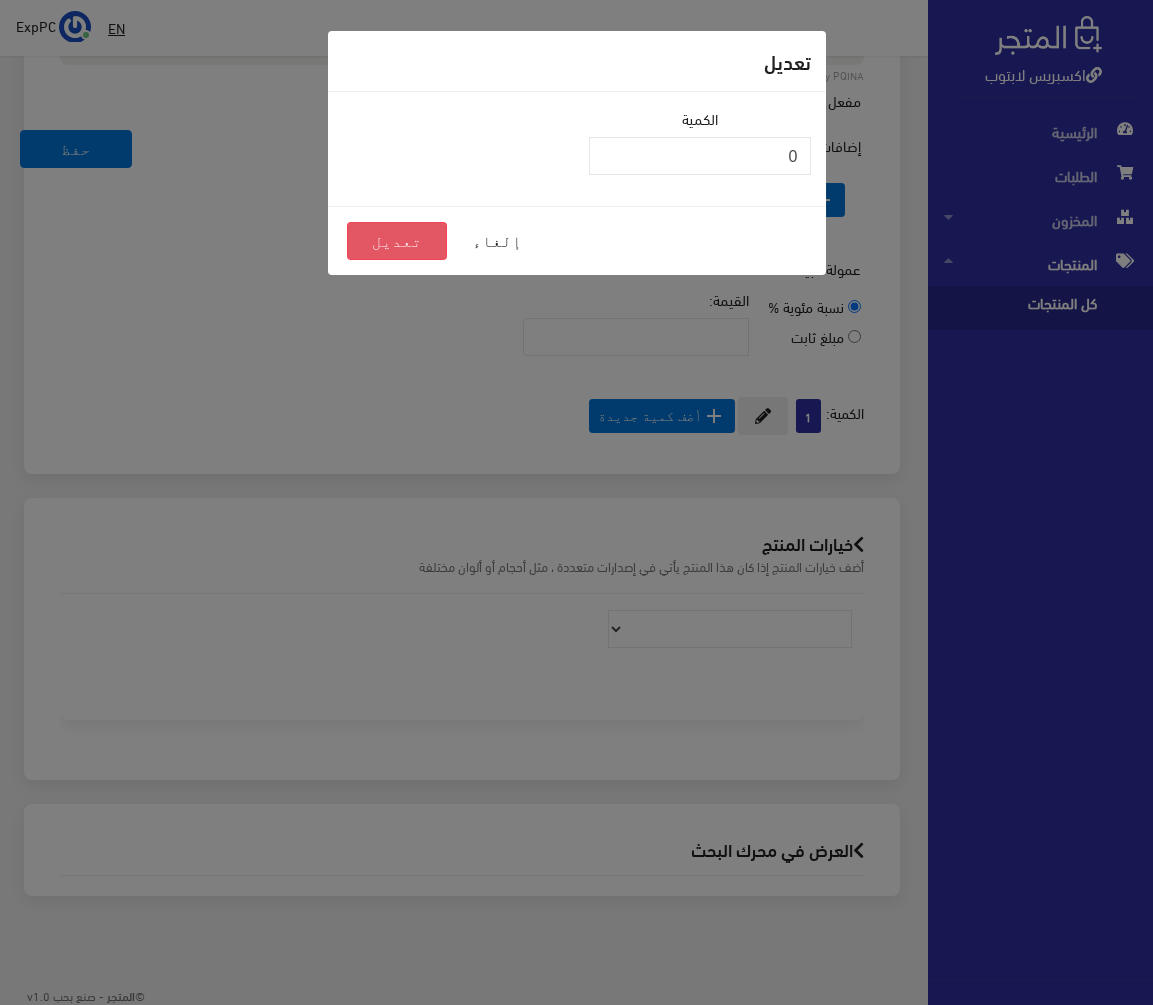 click on "تعديل" at bounding box center [397, 241] 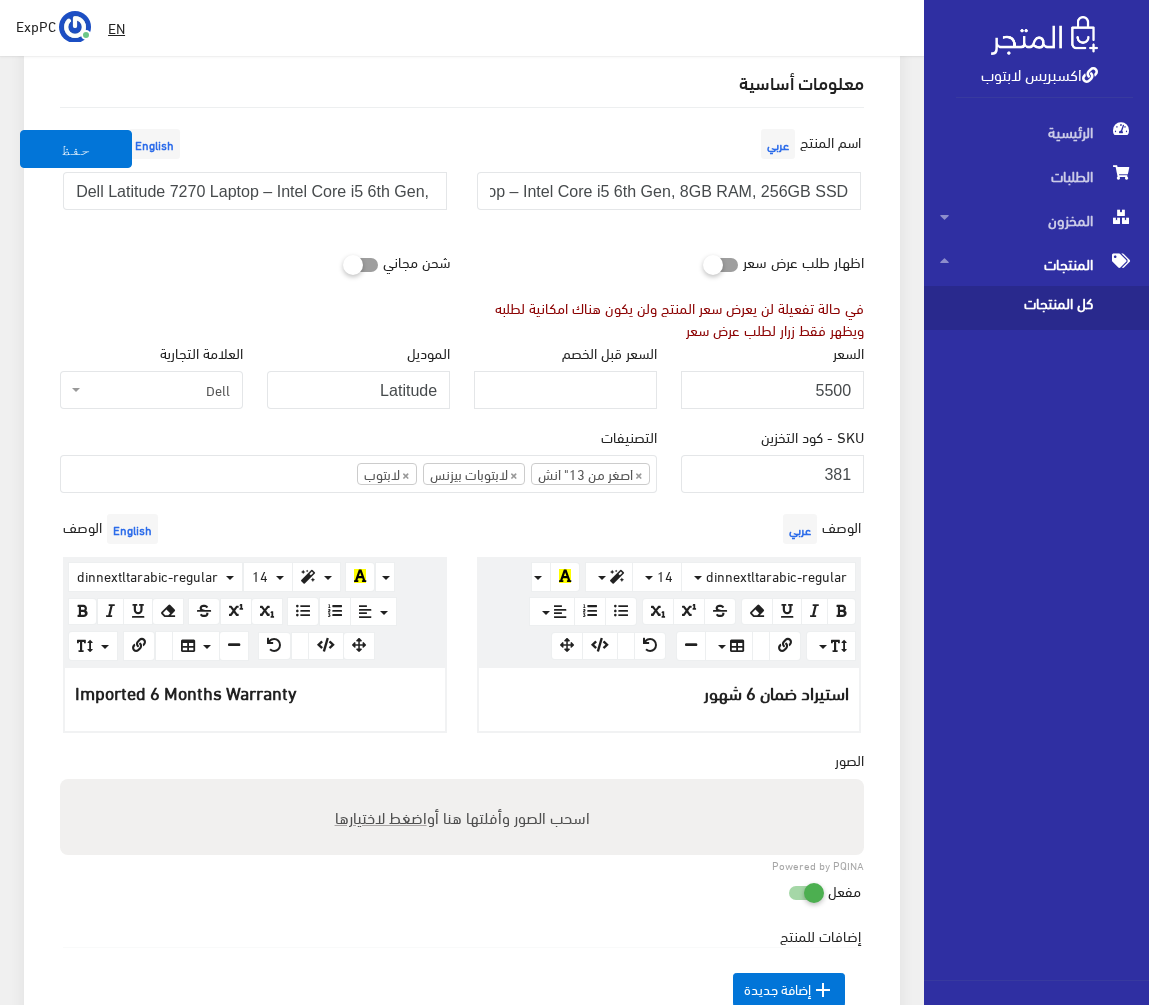 scroll, scrollTop: 159, scrollLeft: 0, axis: vertical 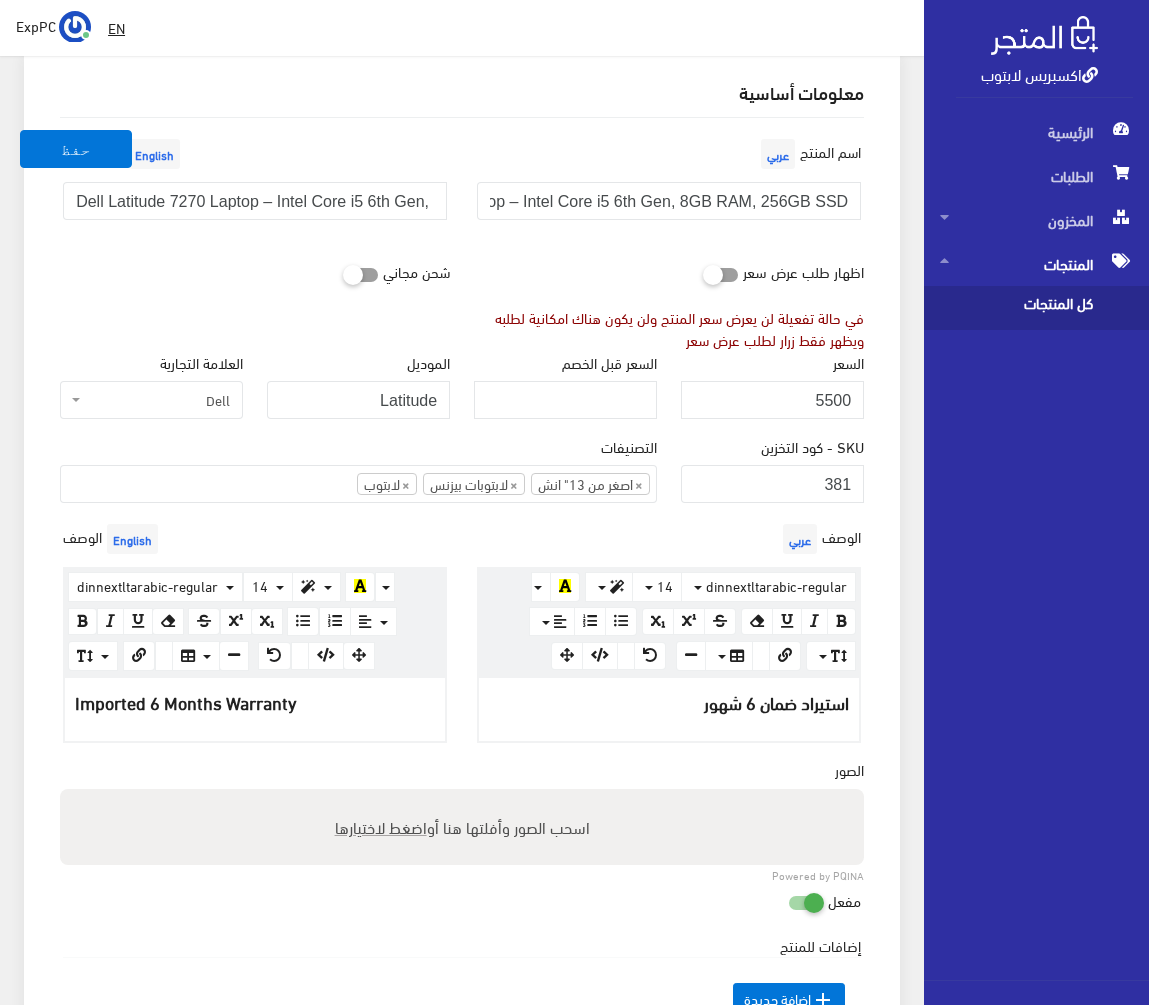 click on "اسم المنتج  English" at bounding box center [124, 154] 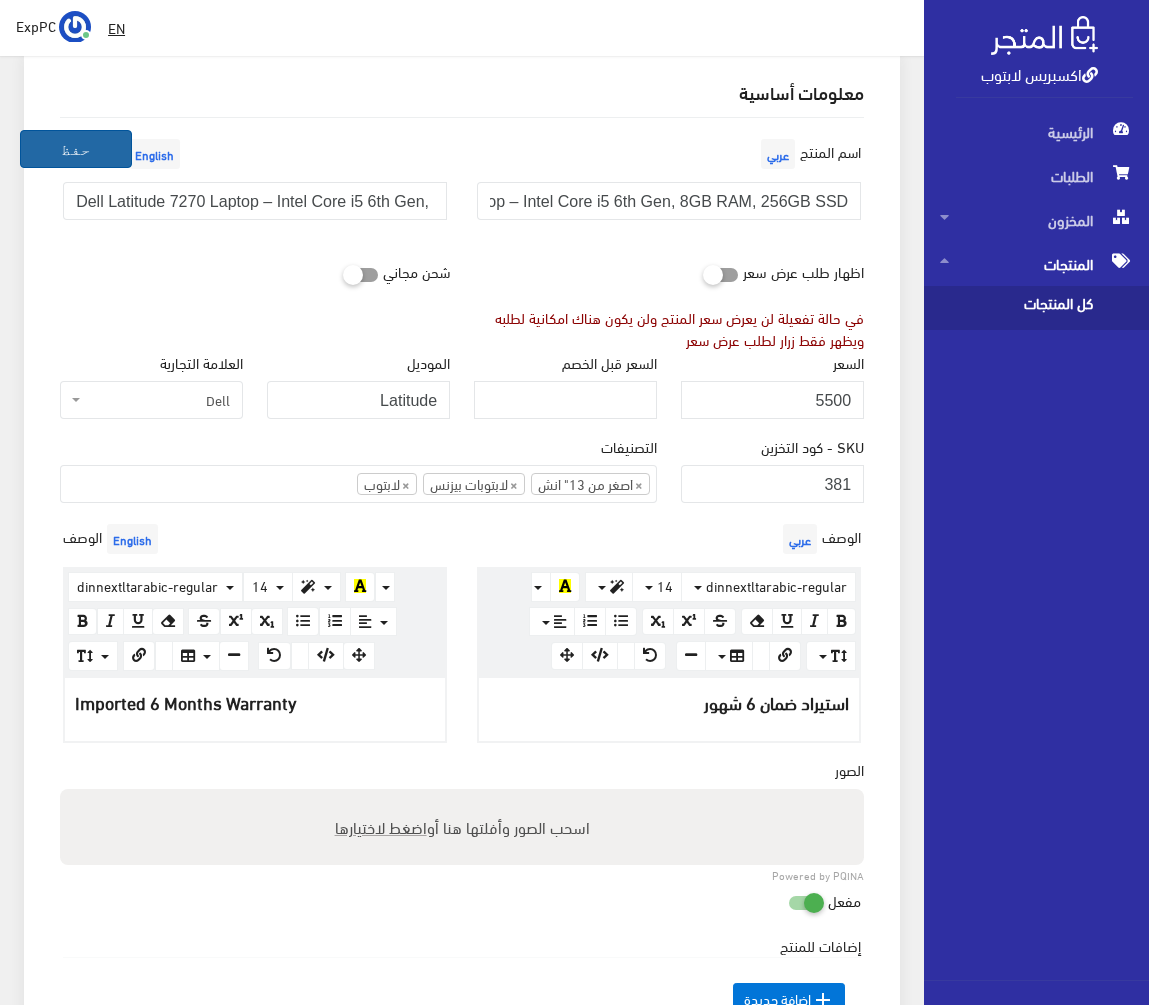 click on "حفظ" at bounding box center [76, 149] 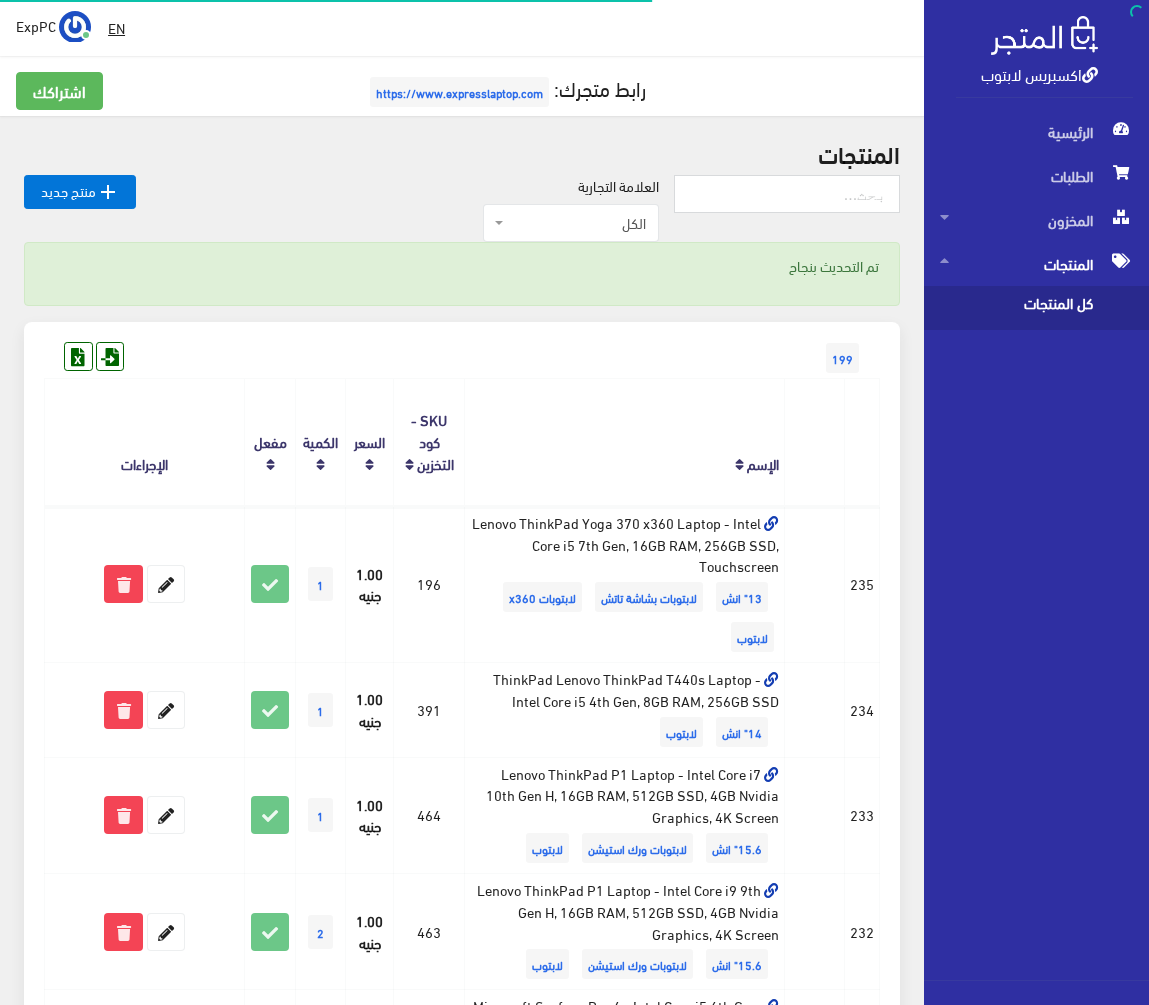 scroll, scrollTop: 0, scrollLeft: 0, axis: both 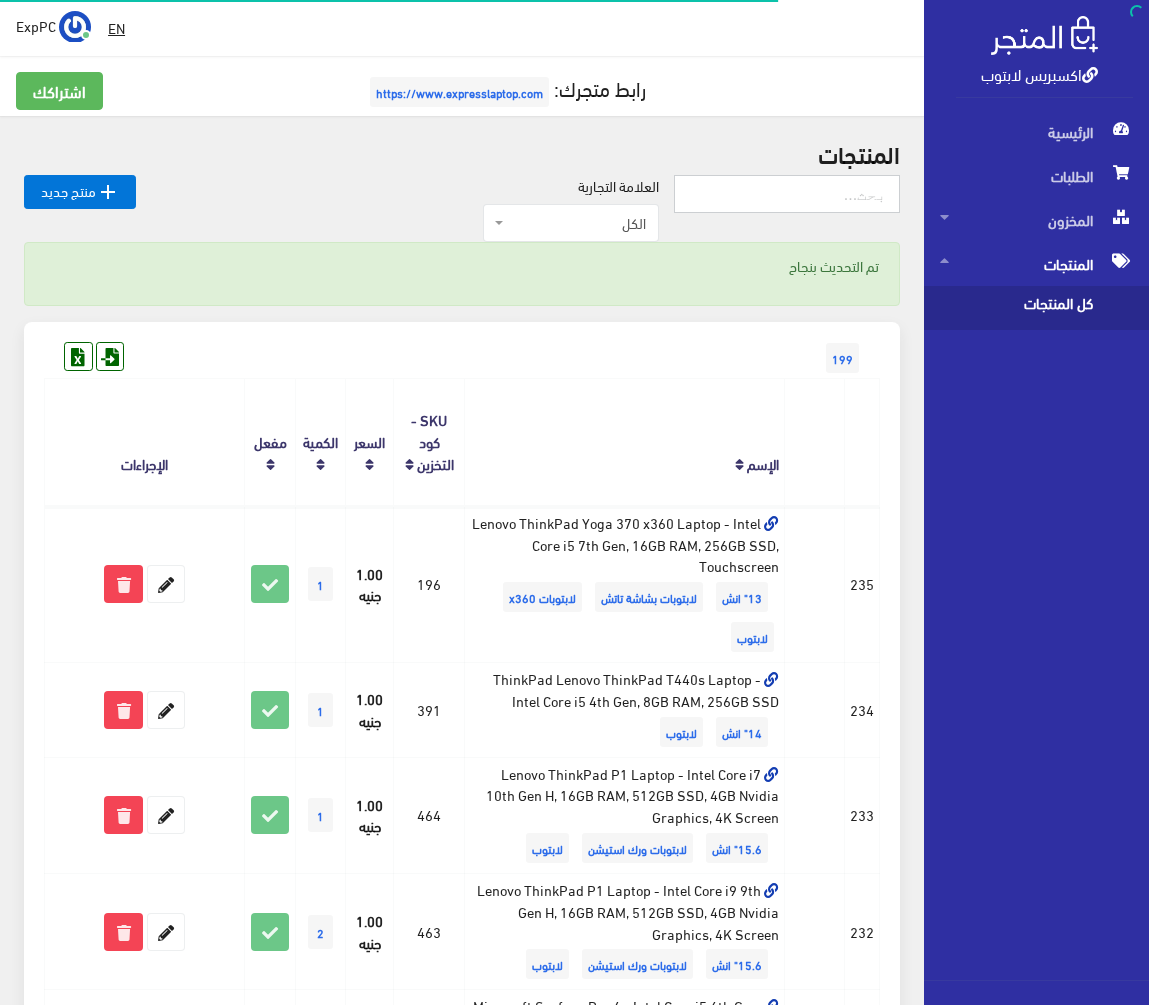 click at bounding box center [787, 194] 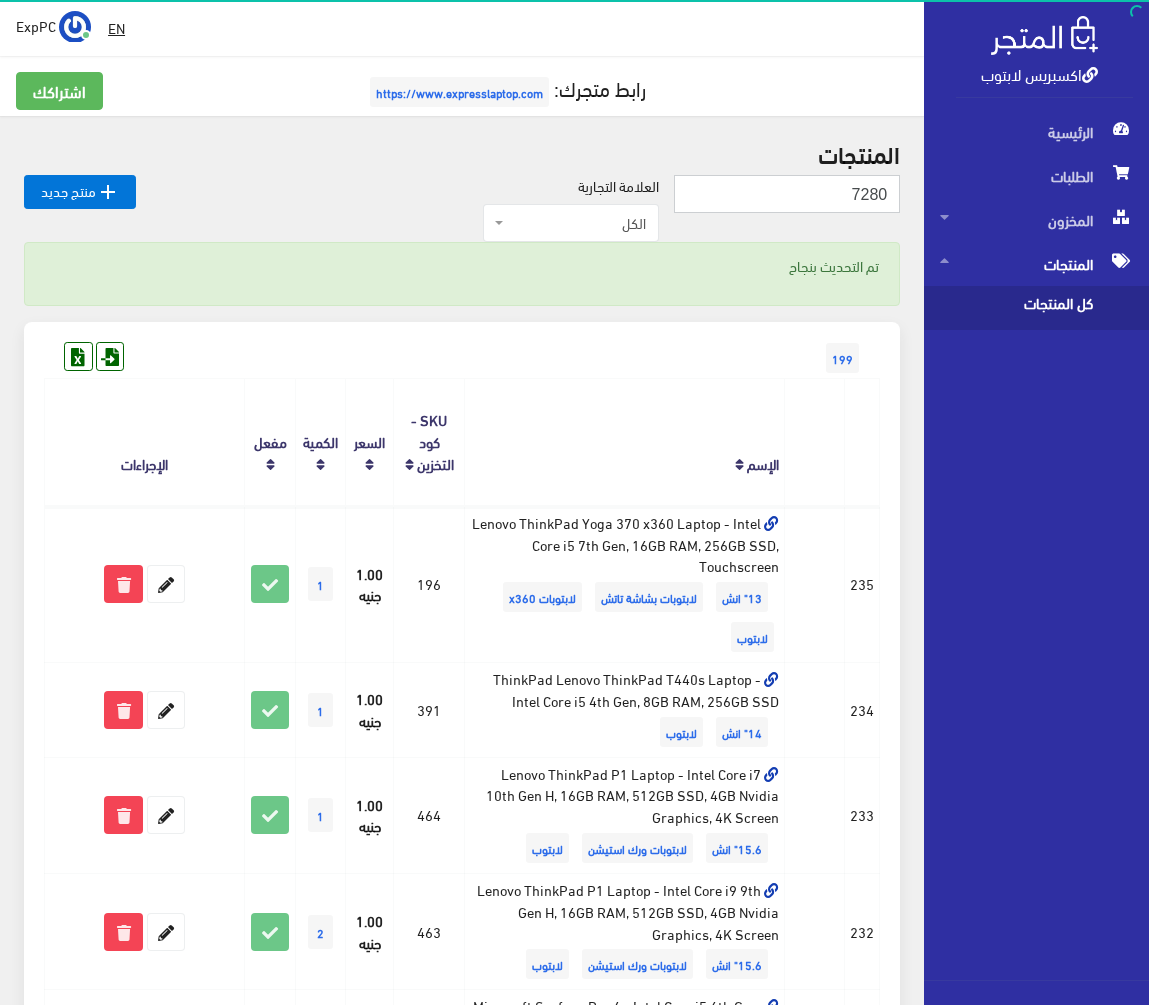 type on "7280" 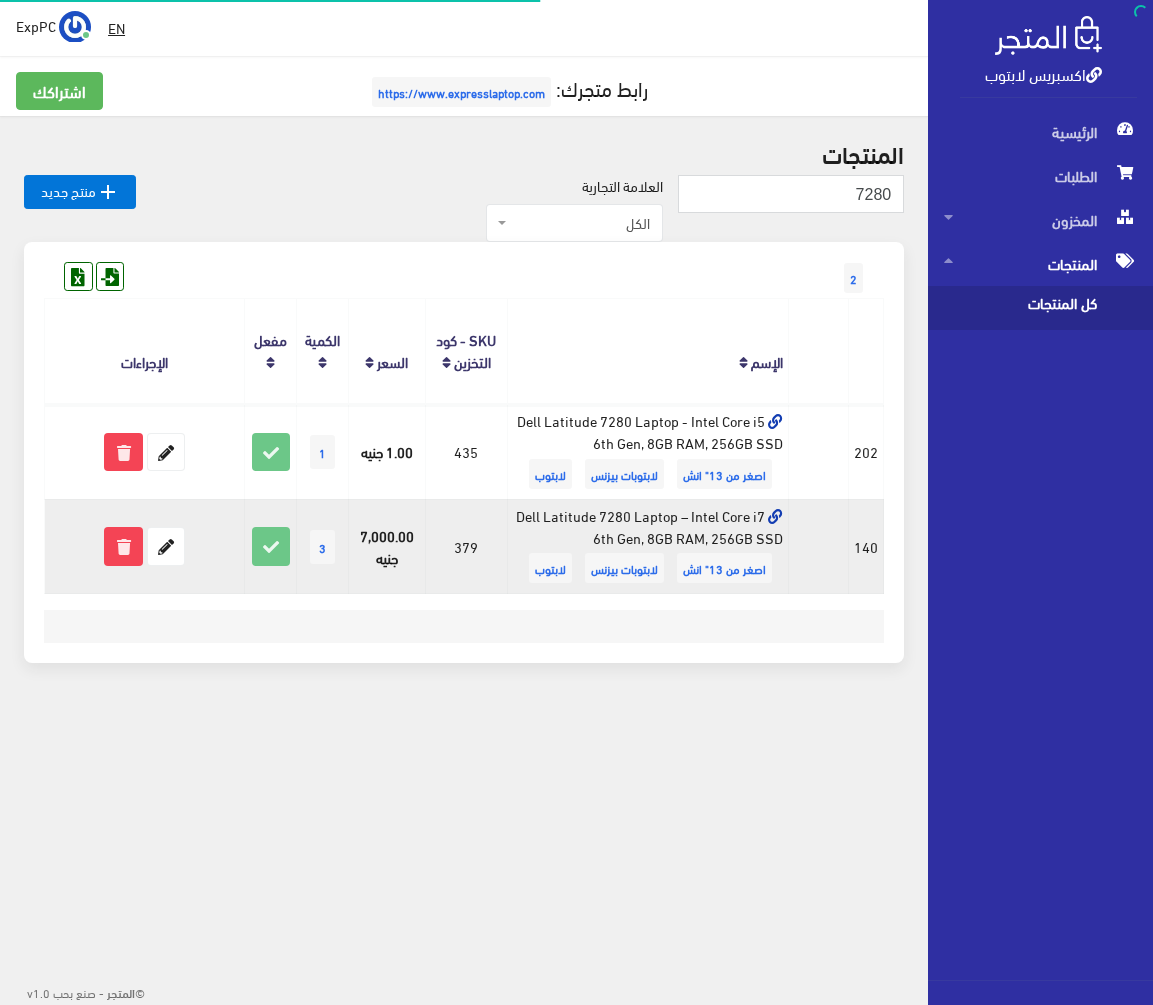 scroll, scrollTop: 0, scrollLeft: 0, axis: both 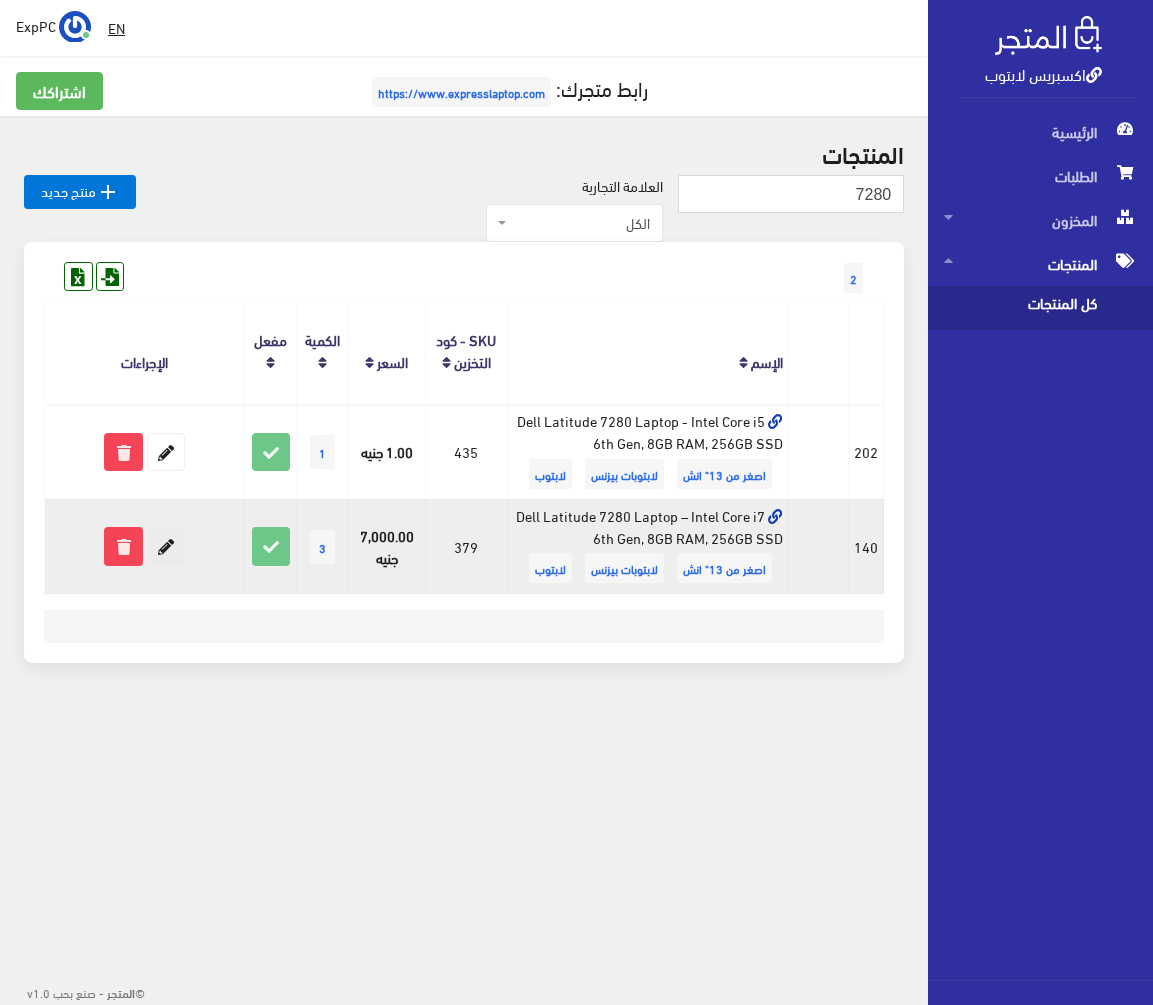 click at bounding box center [166, 546] 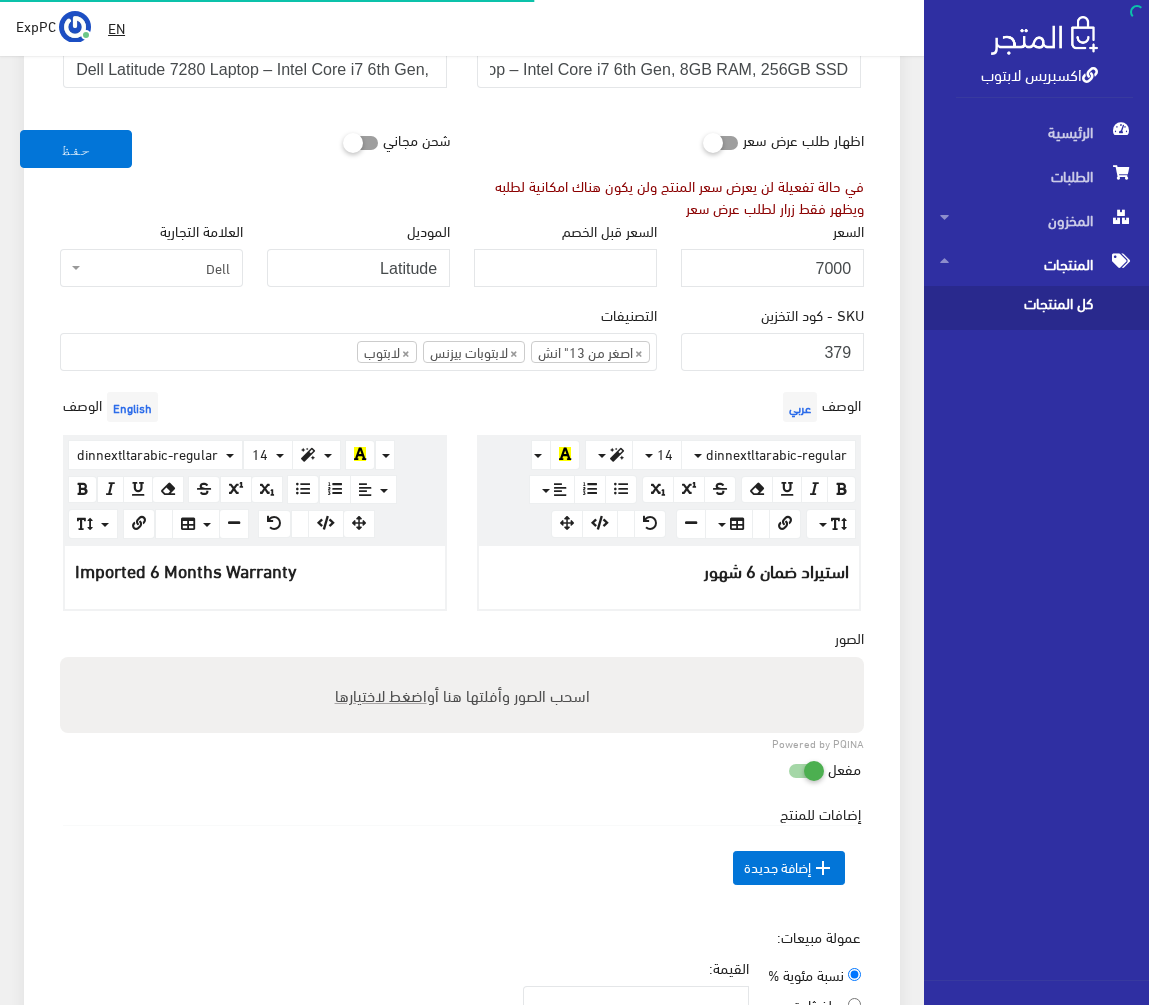 scroll, scrollTop: 700, scrollLeft: 0, axis: vertical 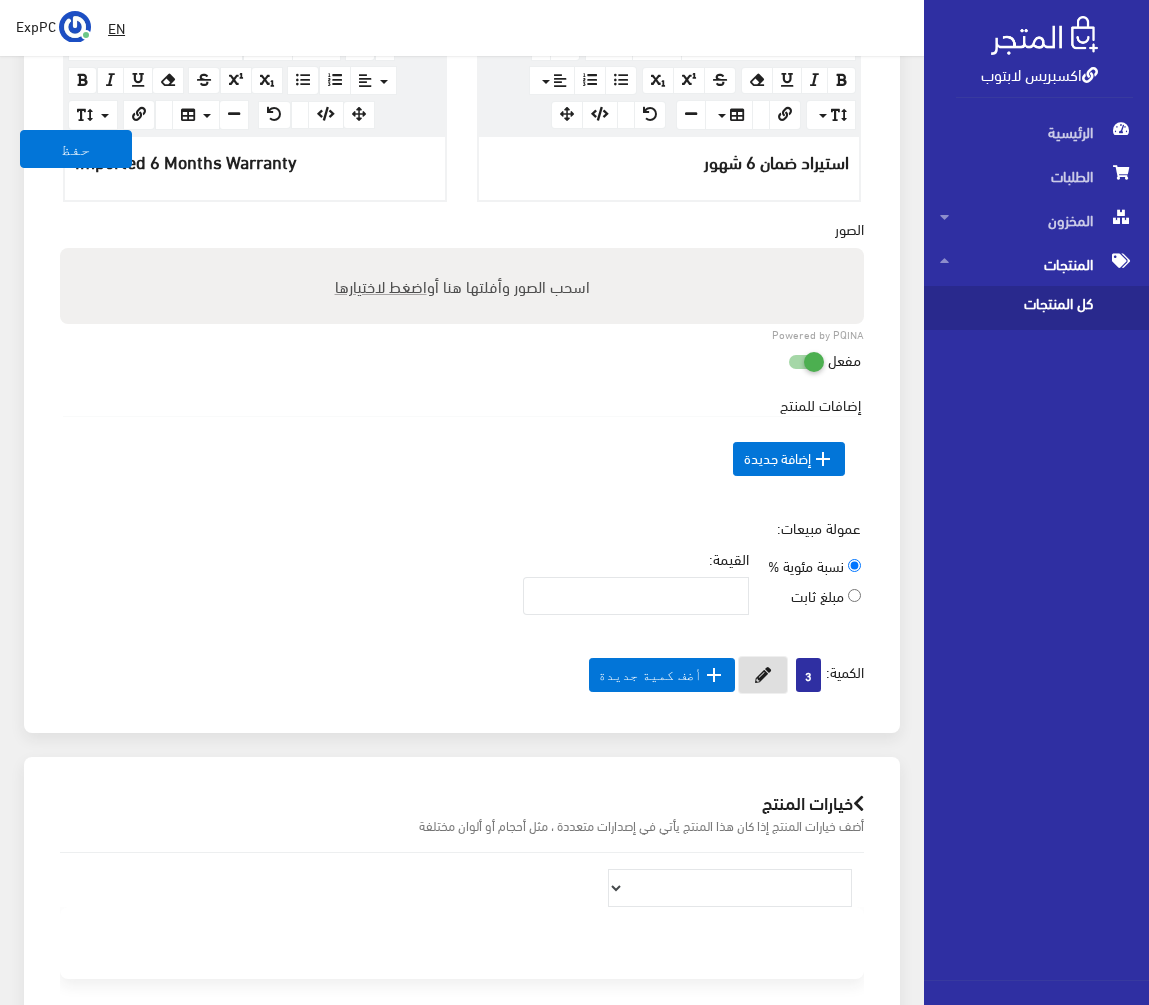 click at bounding box center (763, 675) 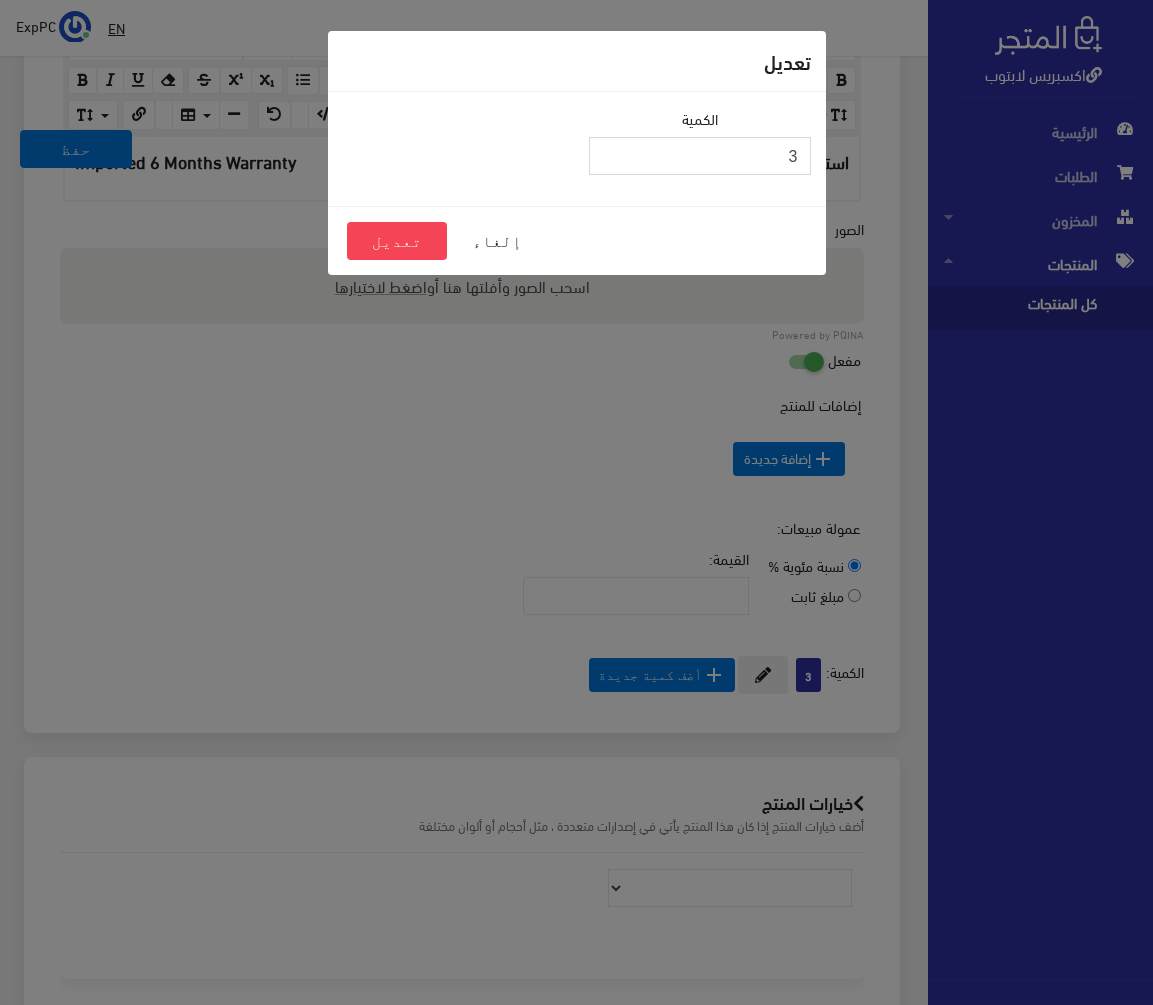 drag, startPoint x: 674, startPoint y: 162, endPoint x: 964, endPoint y: 165, distance: 290.0155 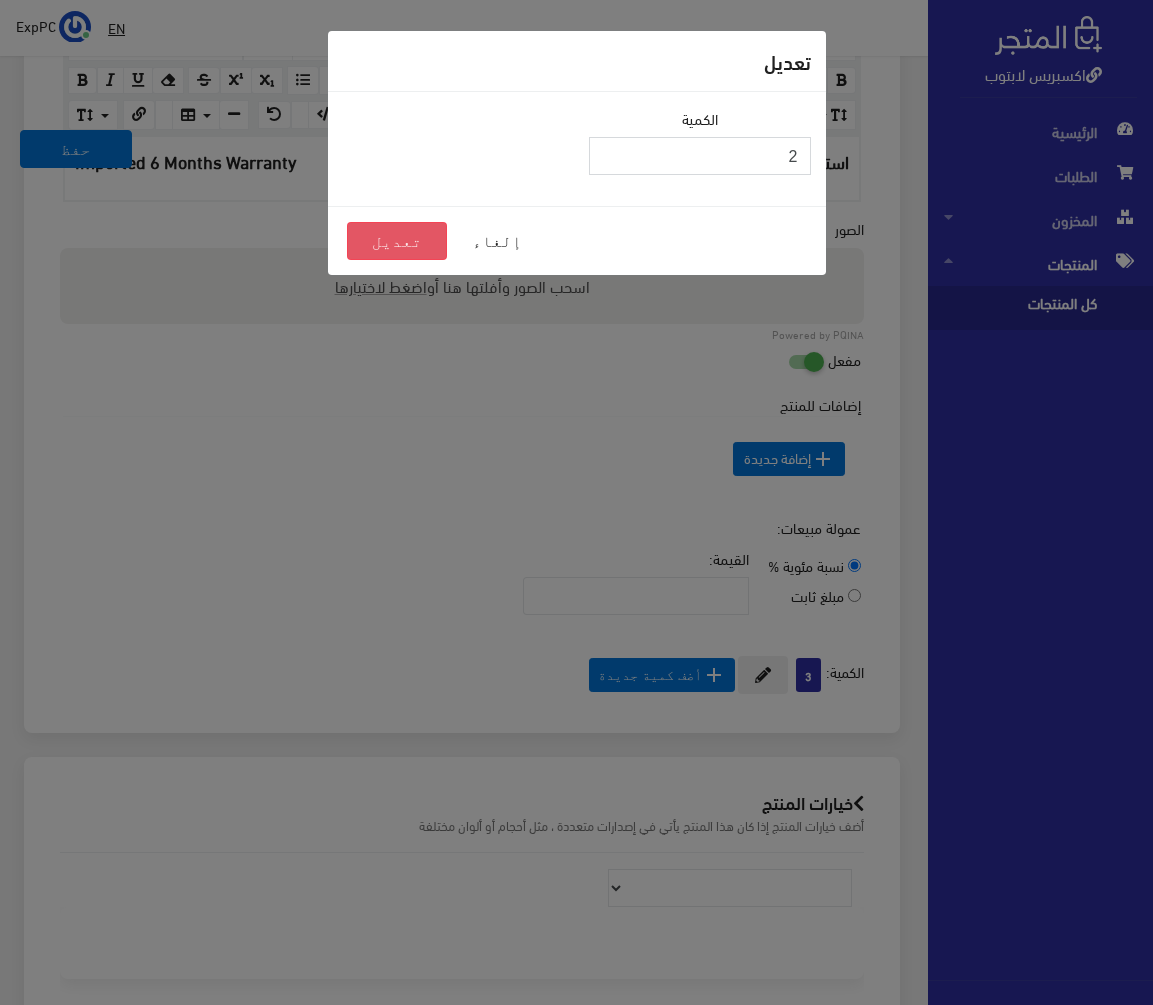 type on "2" 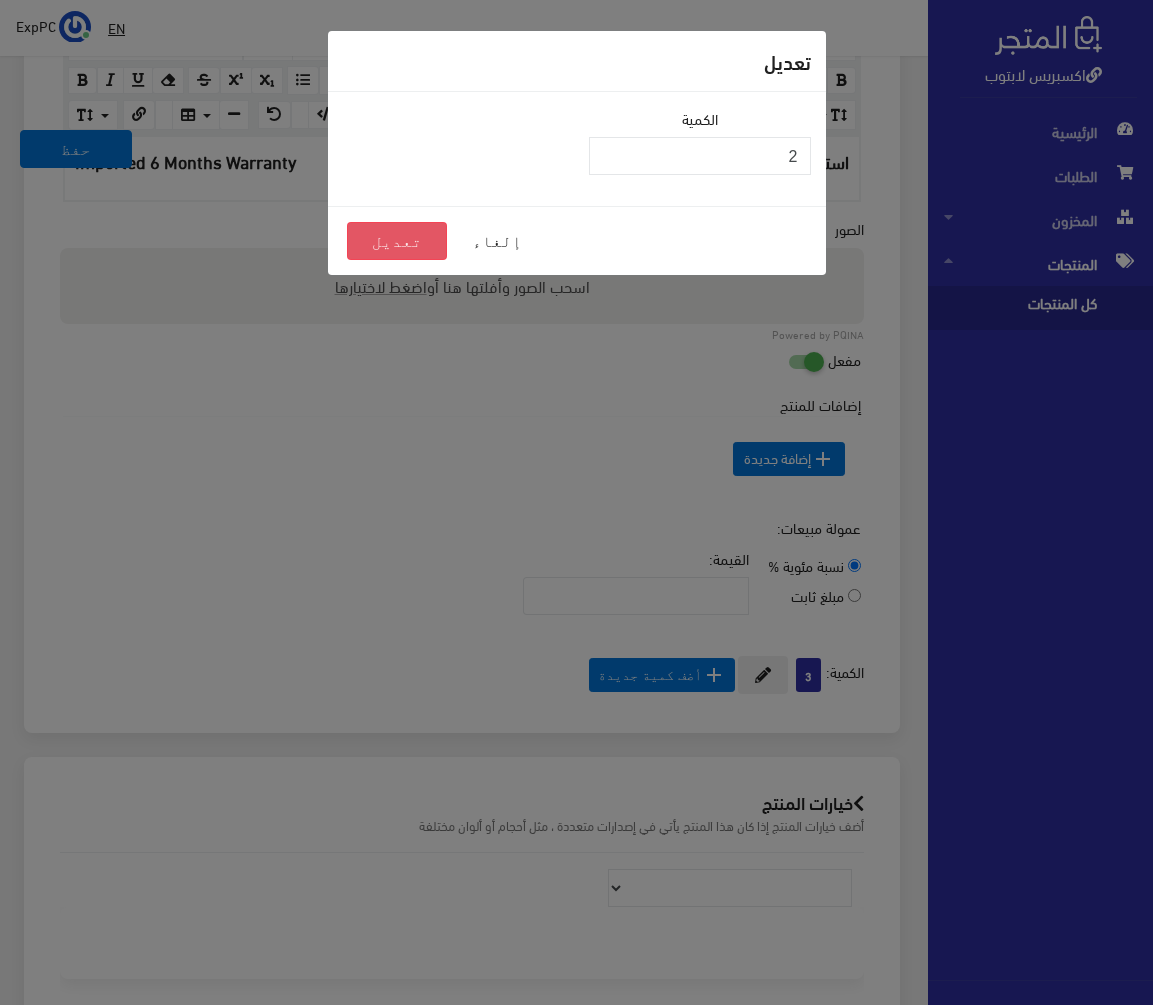 click on "تعديل" at bounding box center [397, 241] 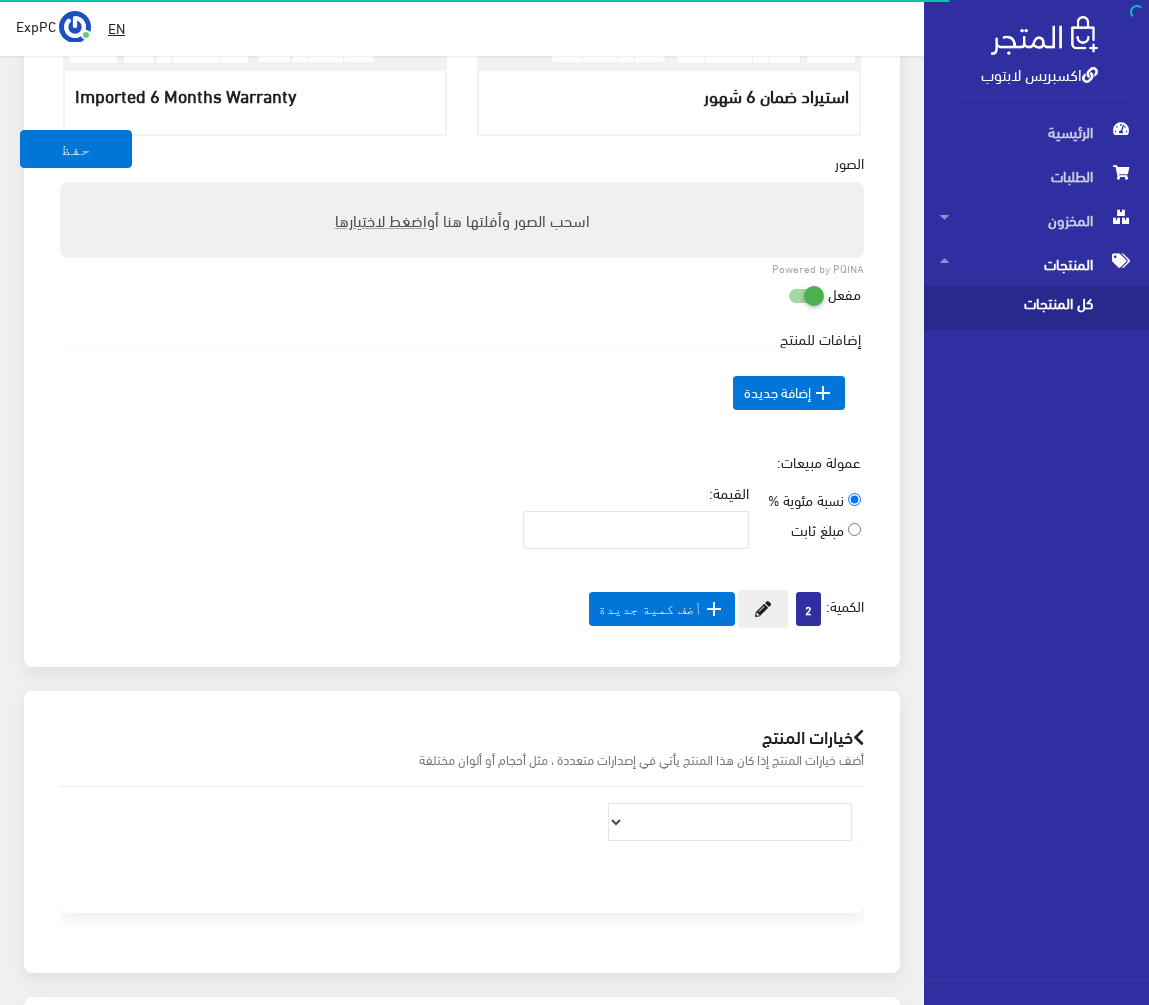 scroll, scrollTop: 700, scrollLeft: 0, axis: vertical 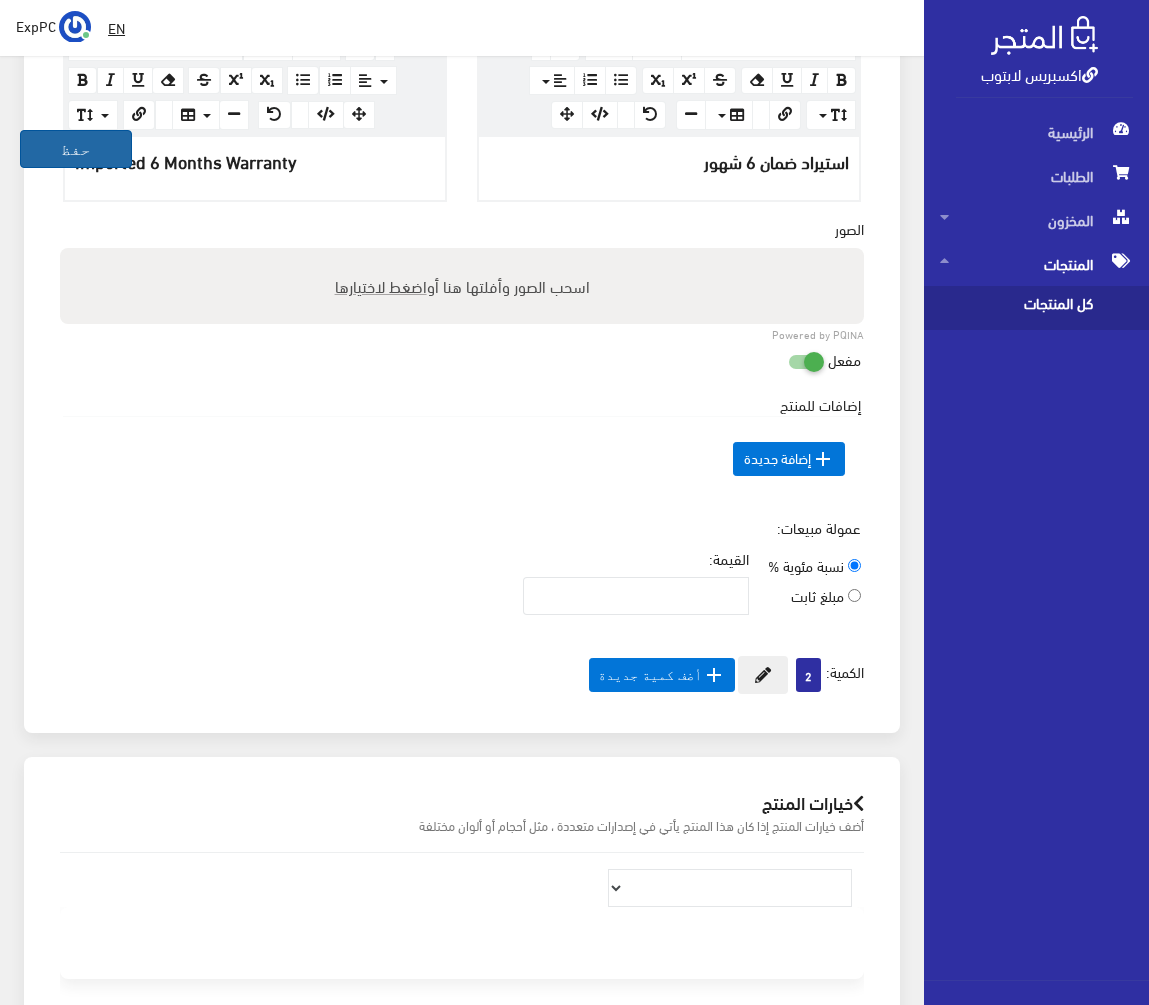 click on "حفظ" at bounding box center (76, 149) 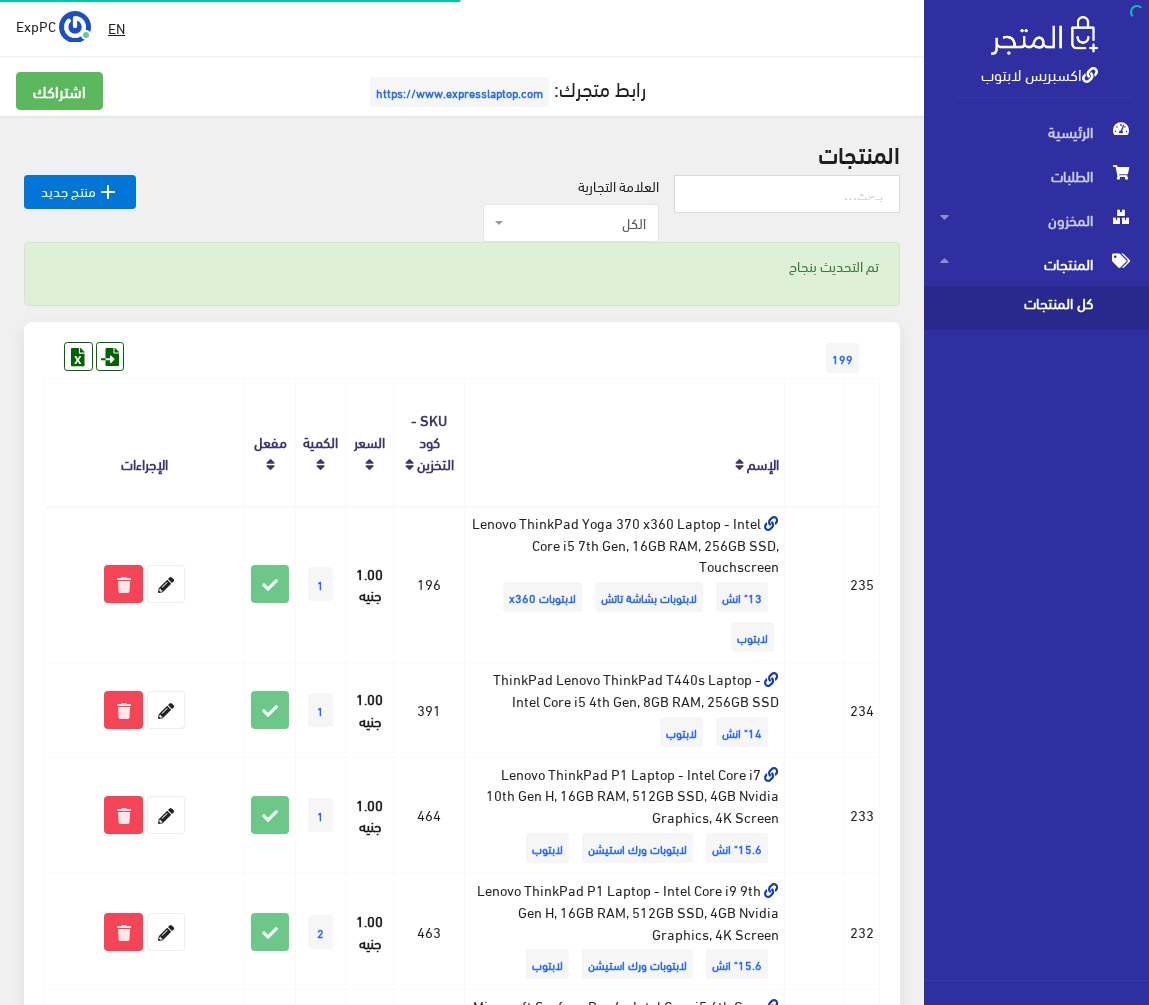scroll, scrollTop: 0, scrollLeft: 0, axis: both 